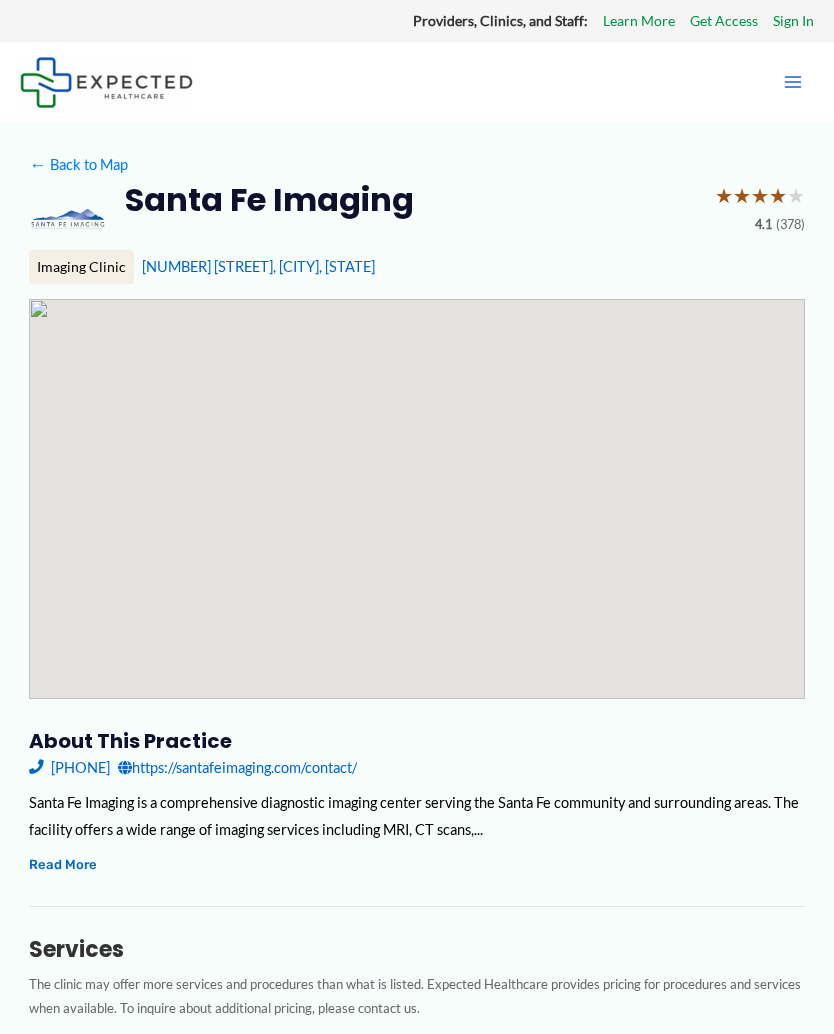 scroll, scrollTop: 0, scrollLeft: 0, axis: both 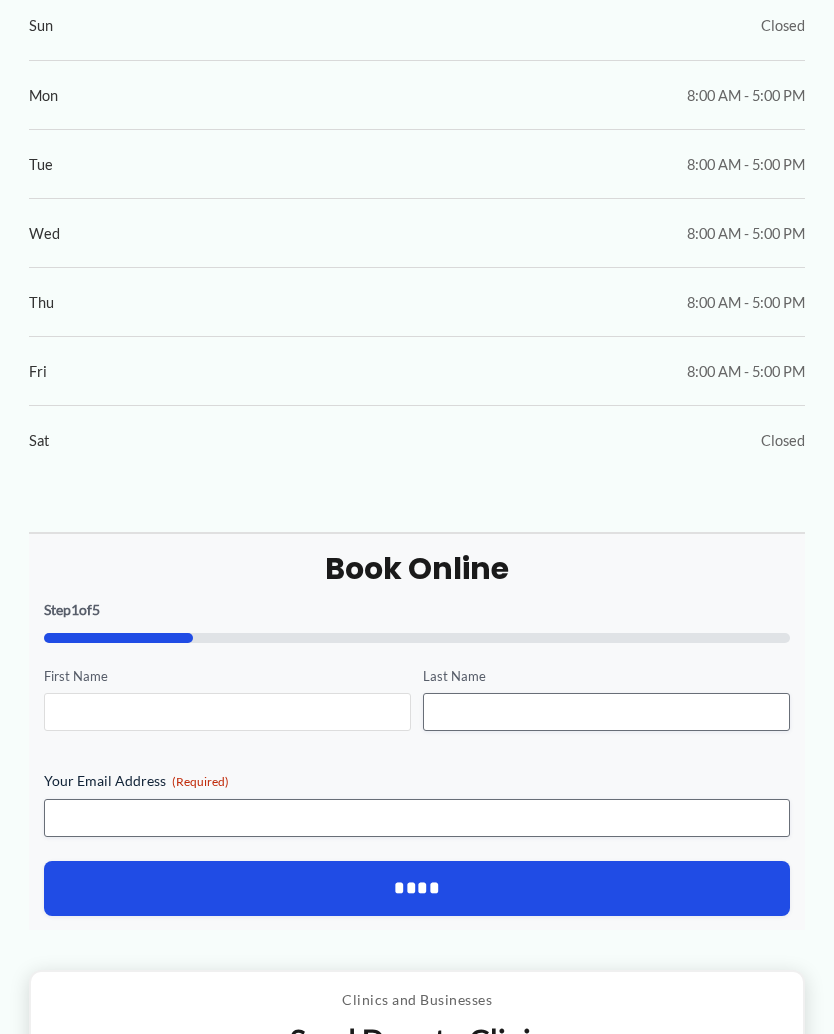 click on "First Name" at bounding box center (227, 712) 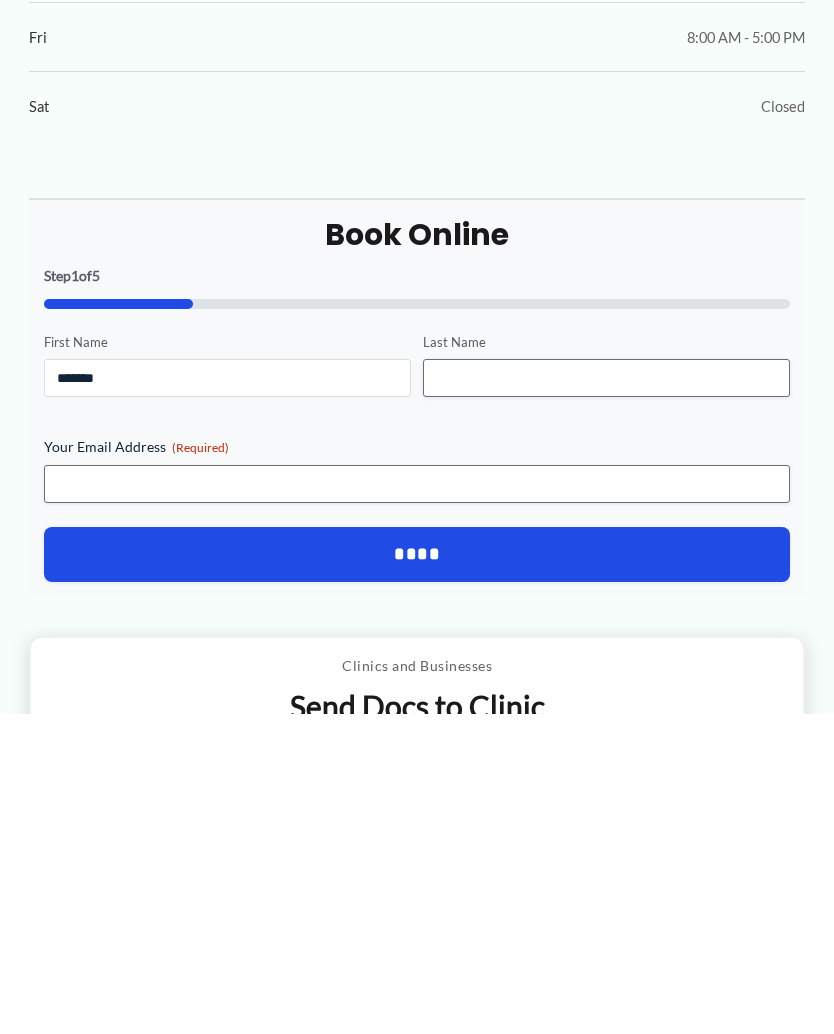 type on "*******" 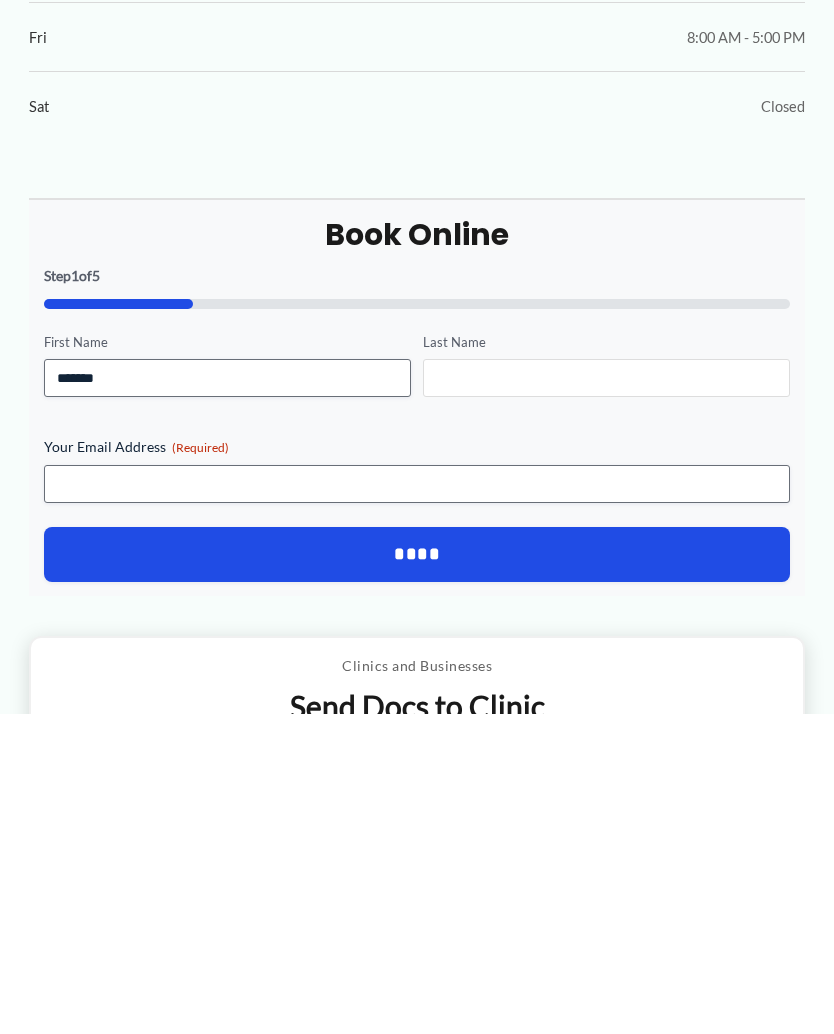 click on "Last Name" at bounding box center [606, 698] 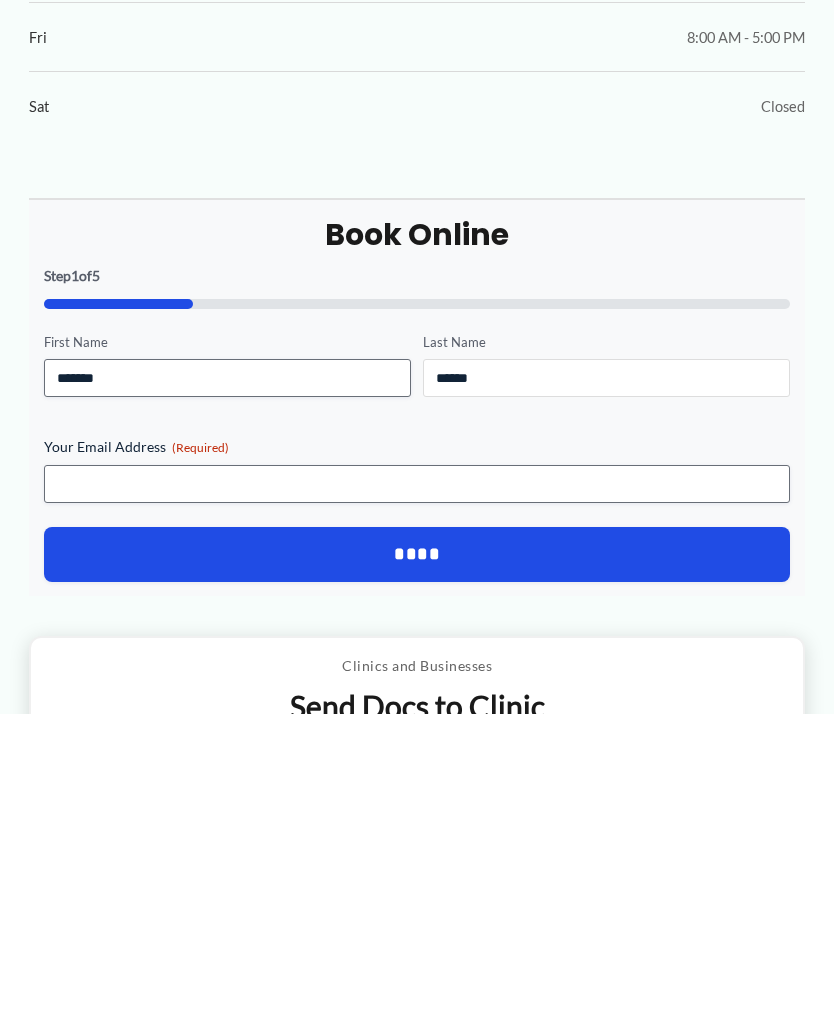 type on "******" 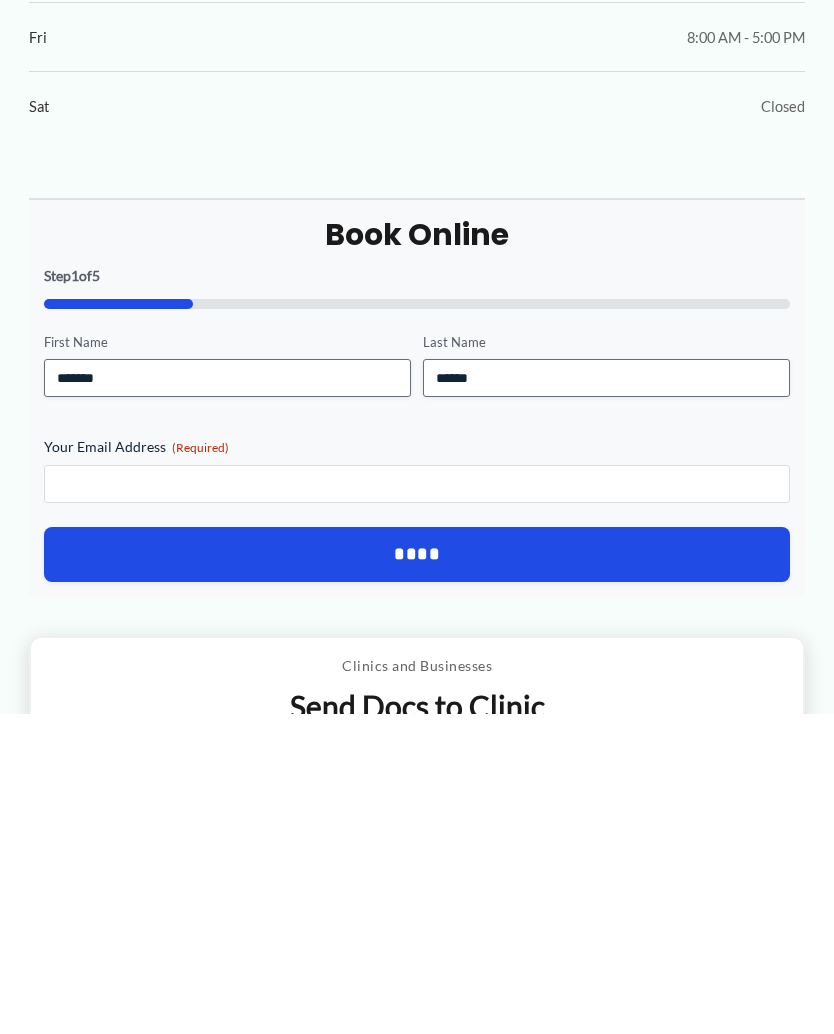 click on "Your Email Address (Required)" at bounding box center [417, 804] 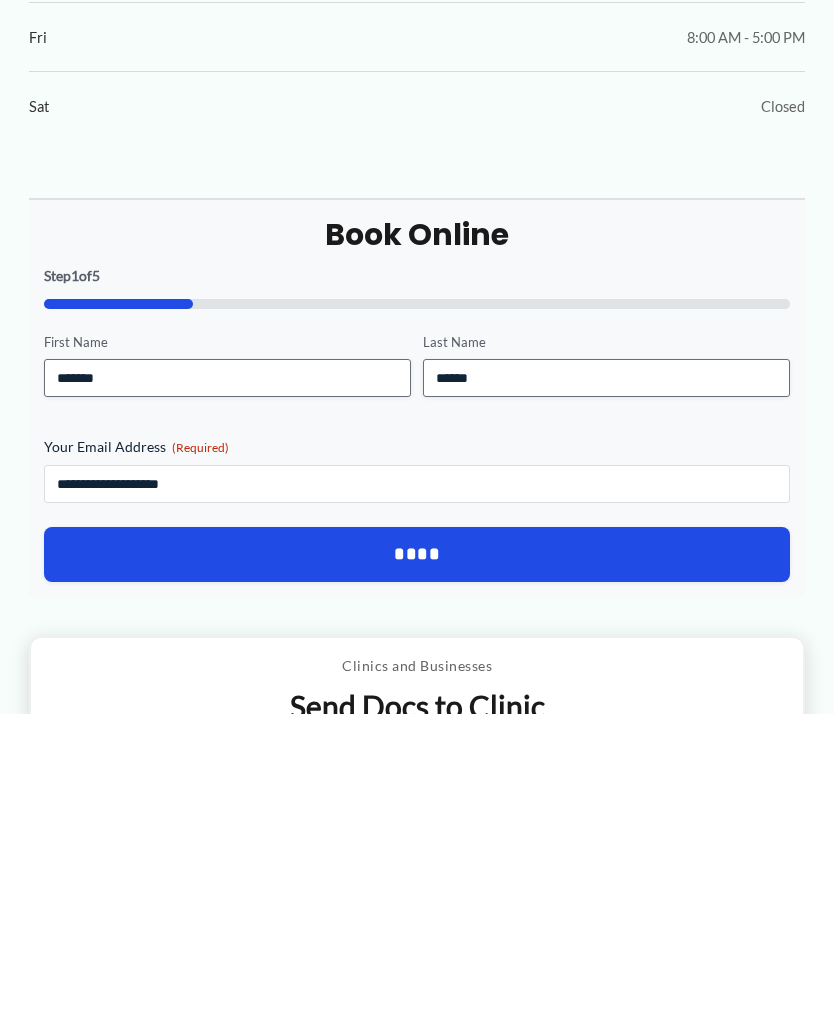 type on "**********" 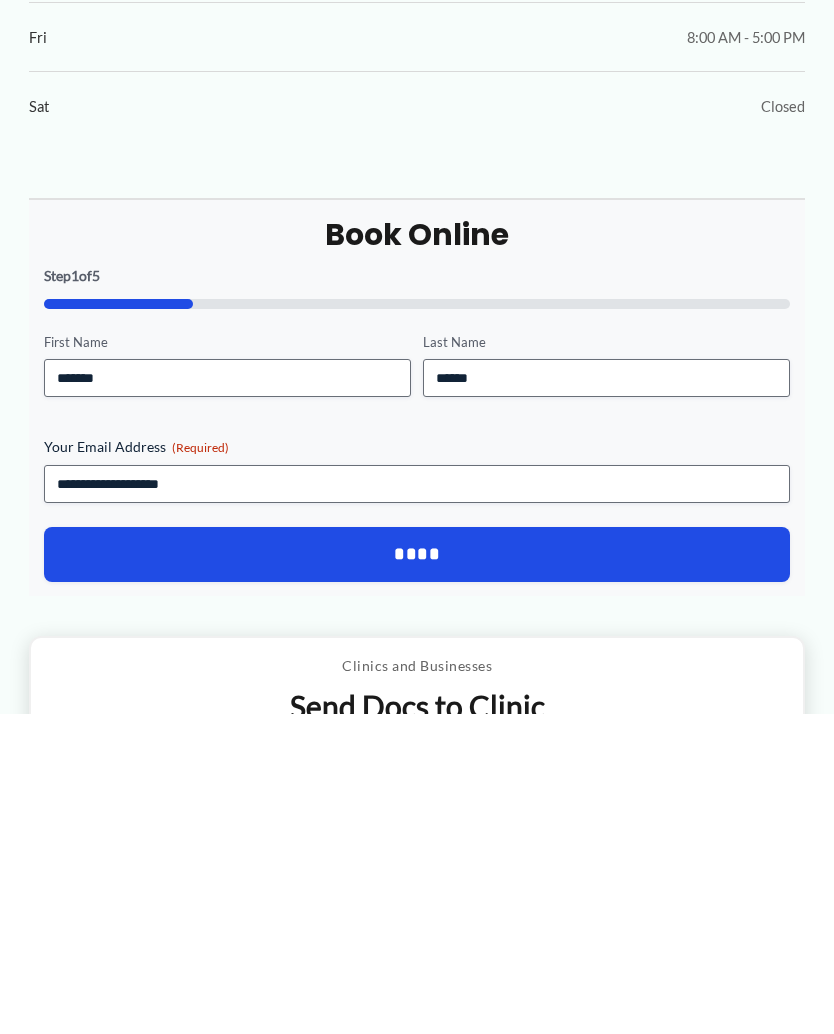 click on "****" at bounding box center [417, 874] 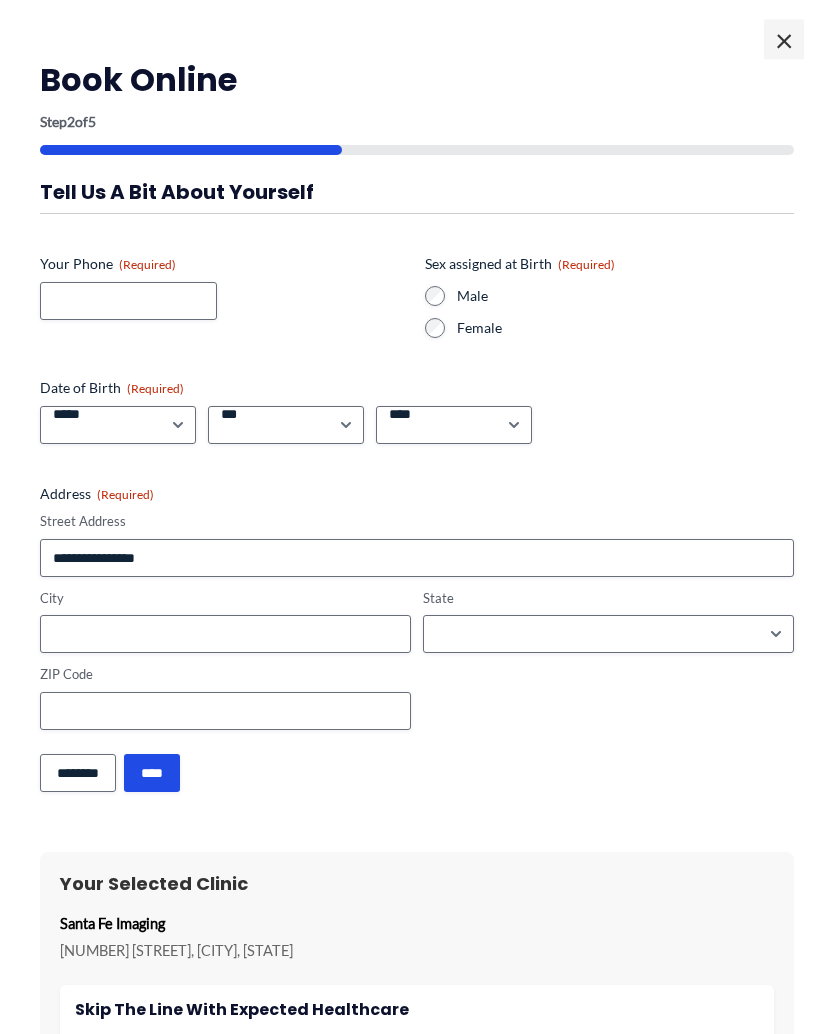 scroll, scrollTop: 1430, scrollLeft: 0, axis: vertical 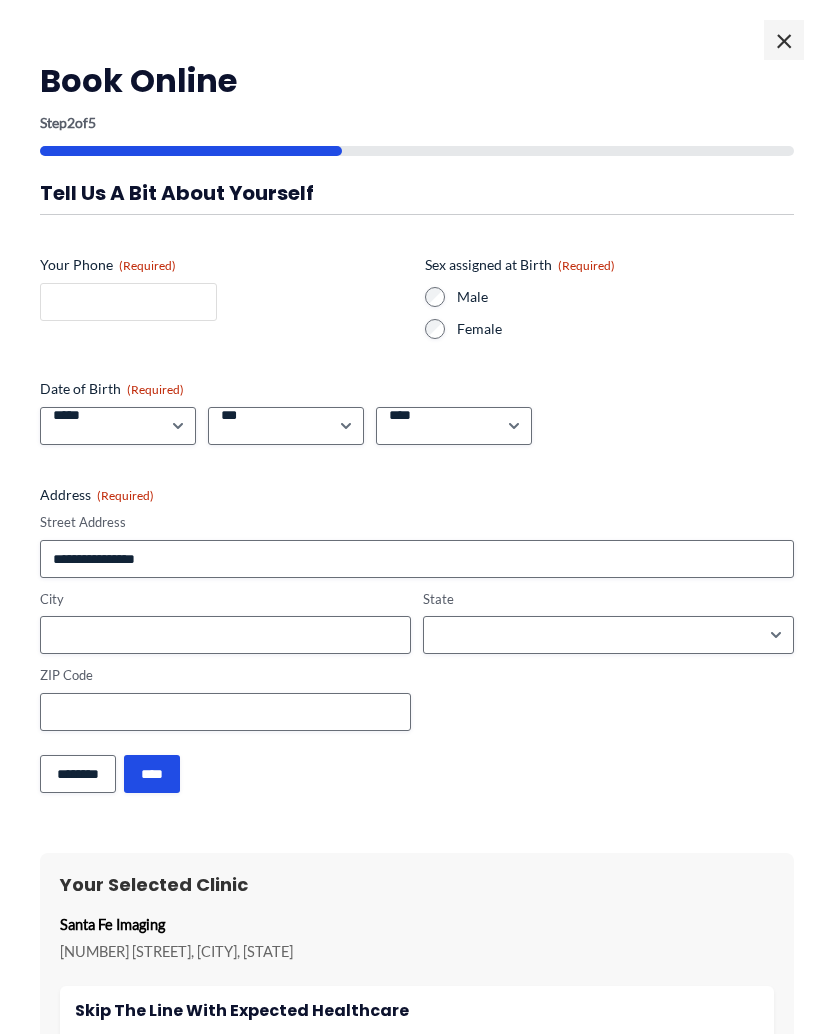 click on "Your Phone (Required)" at bounding box center [128, 302] 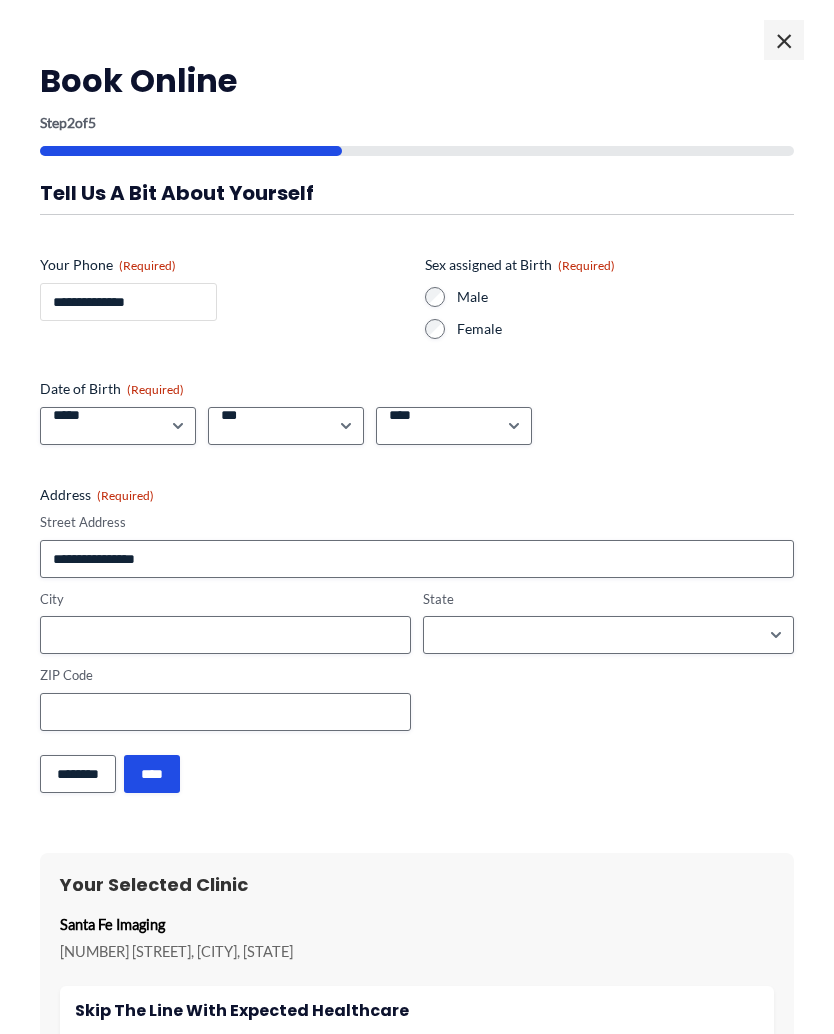 type on "**********" 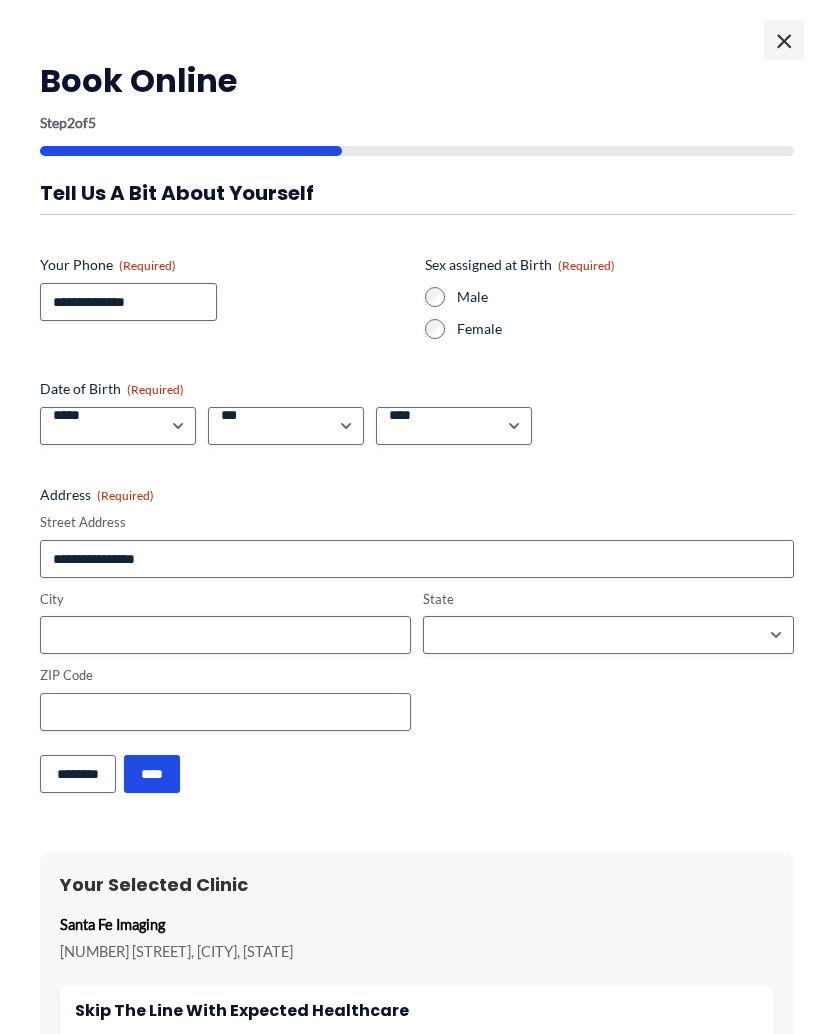 click on "***** * * * * * * * * * ** ** **" at bounding box center [118, 426] 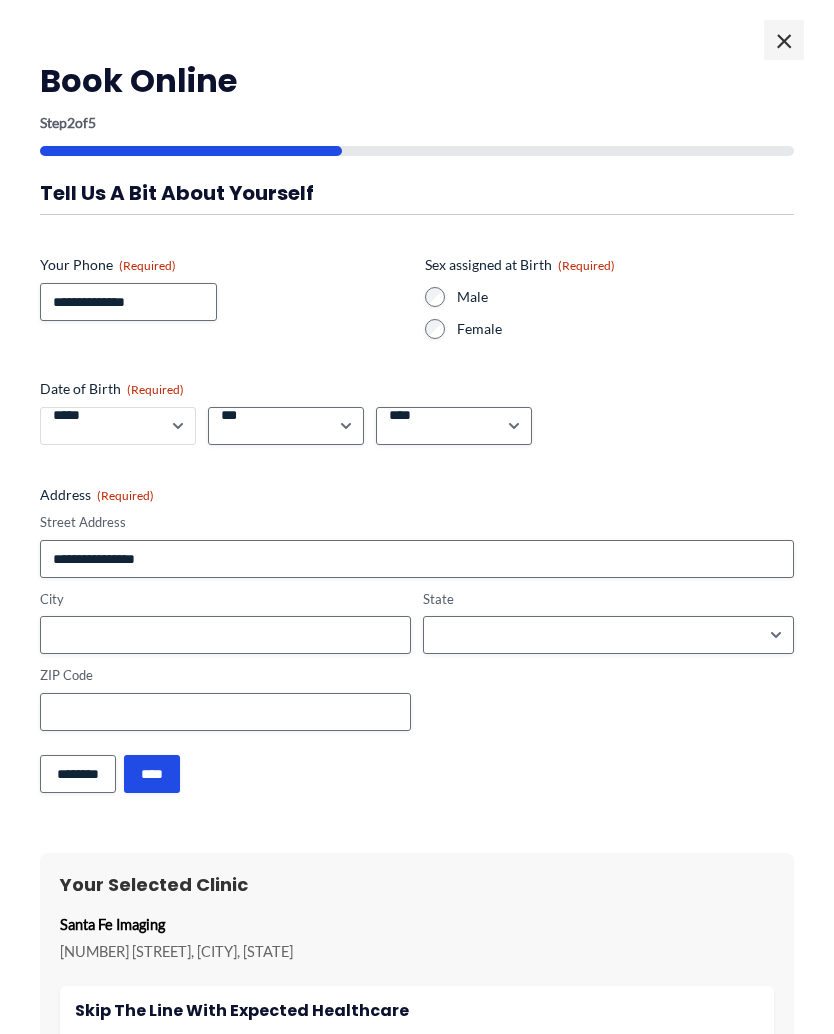 select on "*" 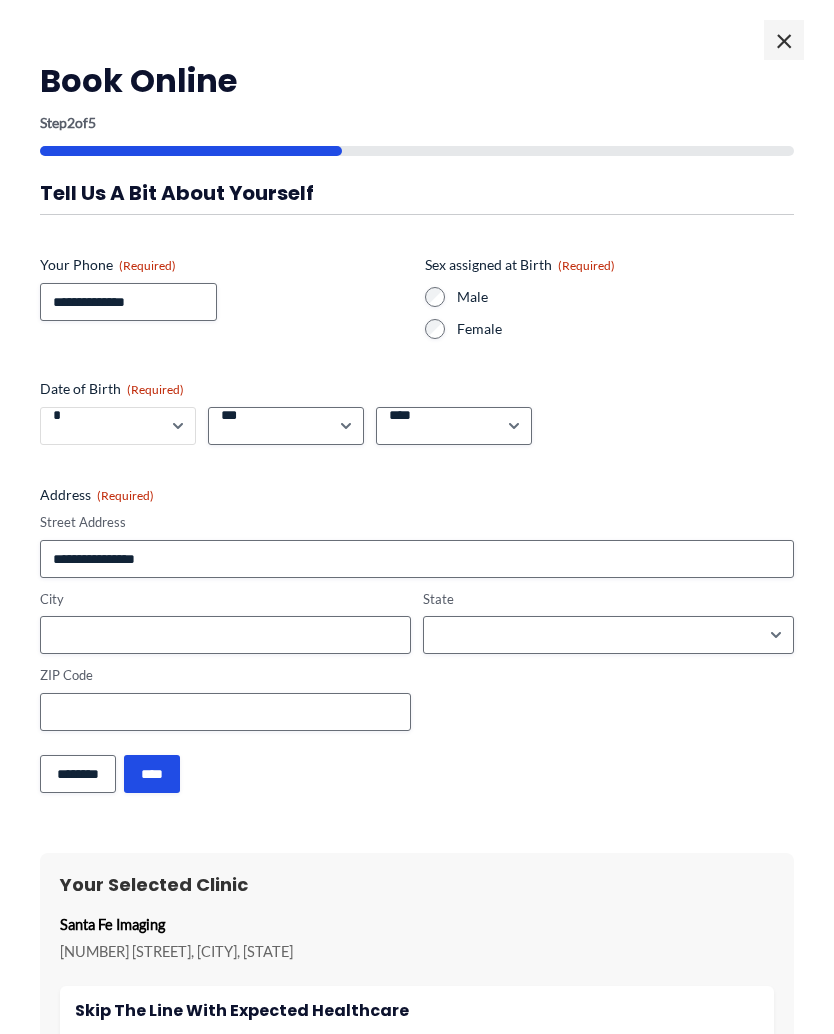 click on "***** * * * * * * * * * ** ** **" at bounding box center (118, 426) 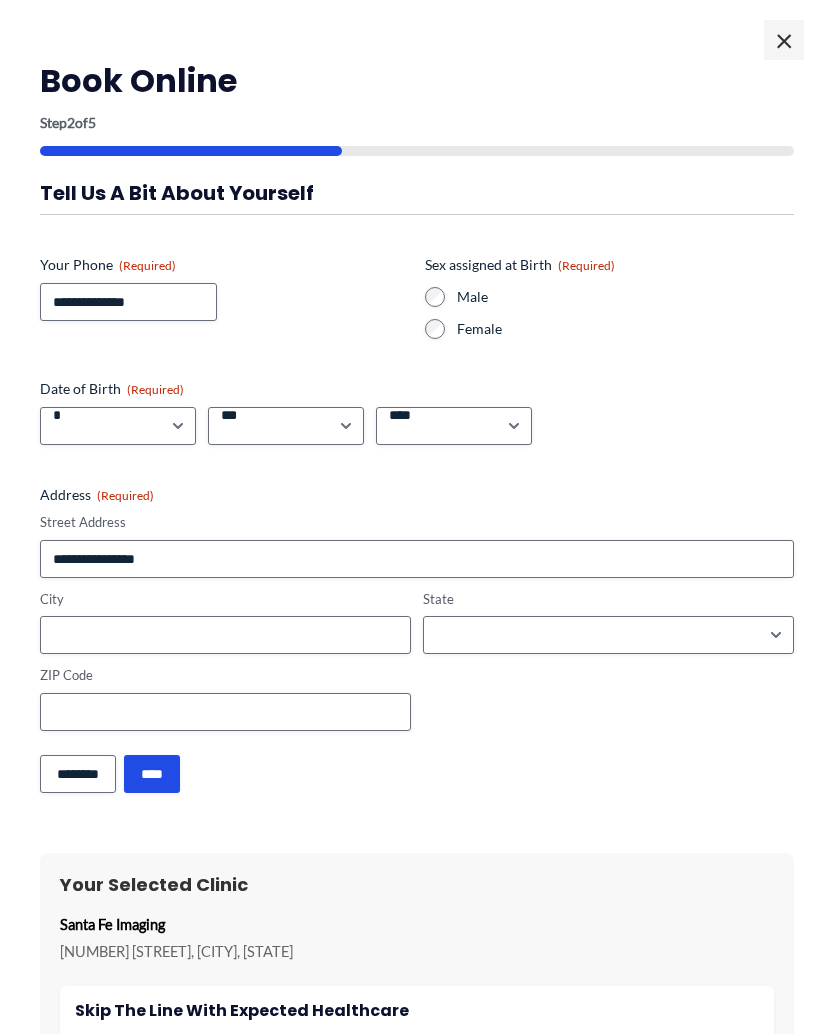 click on "*** * * * * * * * * * ** ** ** ** ** ** ** ** ** ** ** ** ** ** ** ** ** ** ** ** ** **" at bounding box center (286, 426) 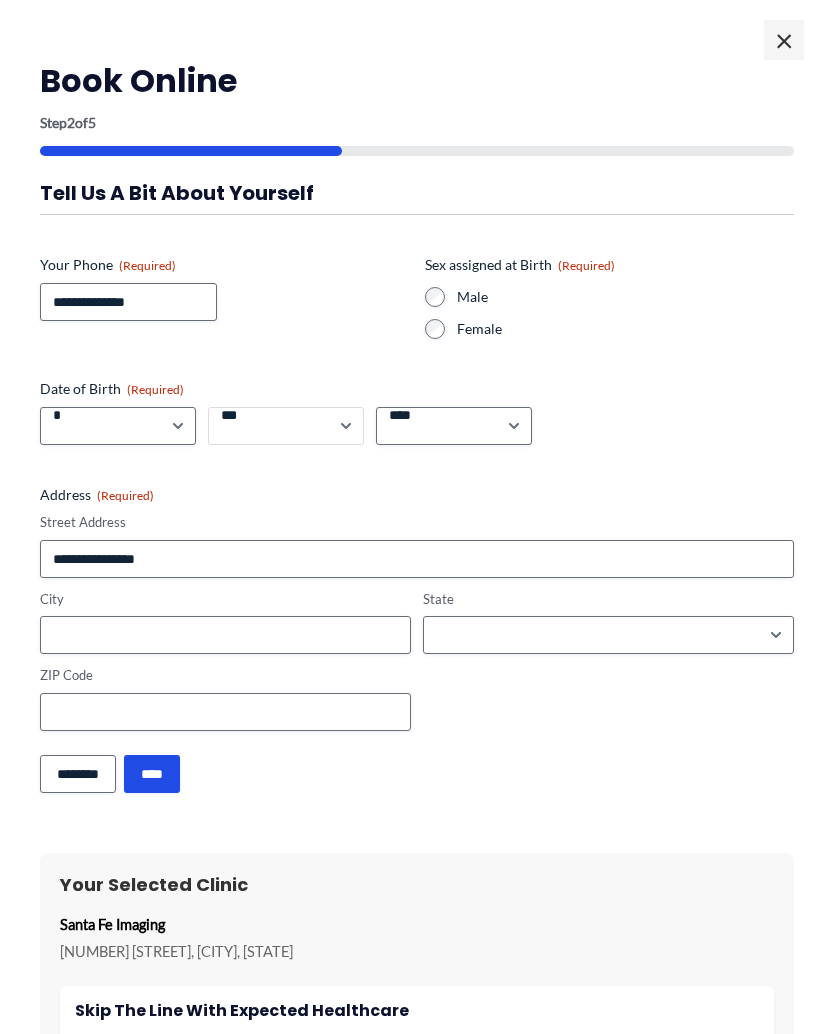 select on "*" 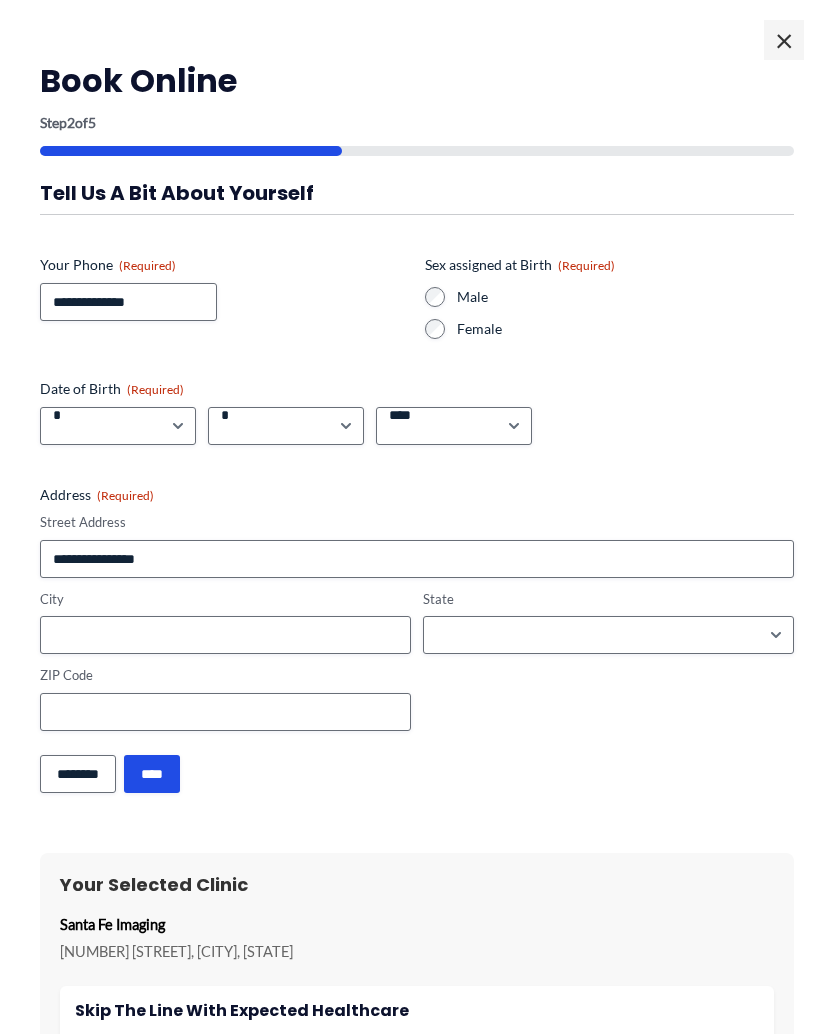 click on "**** **** **** **** **** **** **** **** **** **** **** **** **** **** **** **** **** **** **** **** **** **** **** **** **** **** **** **** **** **** **** **** **** **** **** **** **** **** **** **** **** **** **** **** **** **** **** **** **** **** **** **** **** **** **** **** **** **** **** **** **** **** **** **** **** **** **** **** **** **** **** **** **** **** **** **** **** **** **** **** **** **** **** **** **** **** **** **** **** **** **** **** **** **** **** **** **** **** **** **** **** **** **** **** **** **** **** ****" at bounding box center [454, 426] 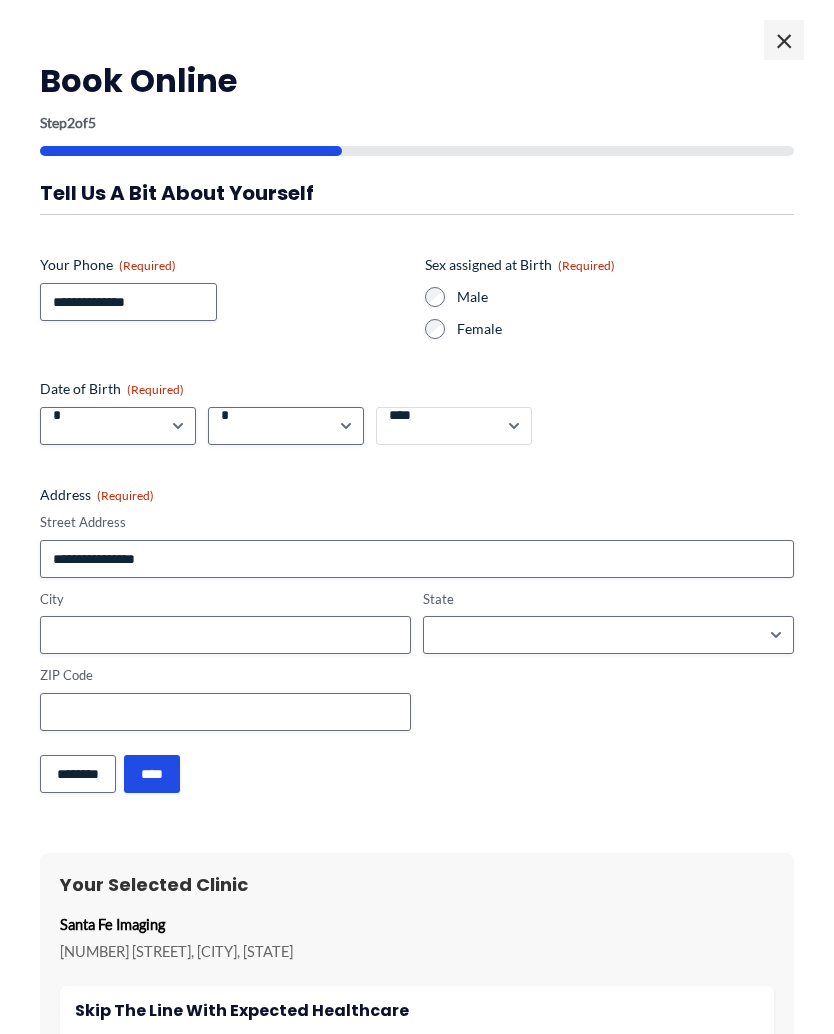 select on "****" 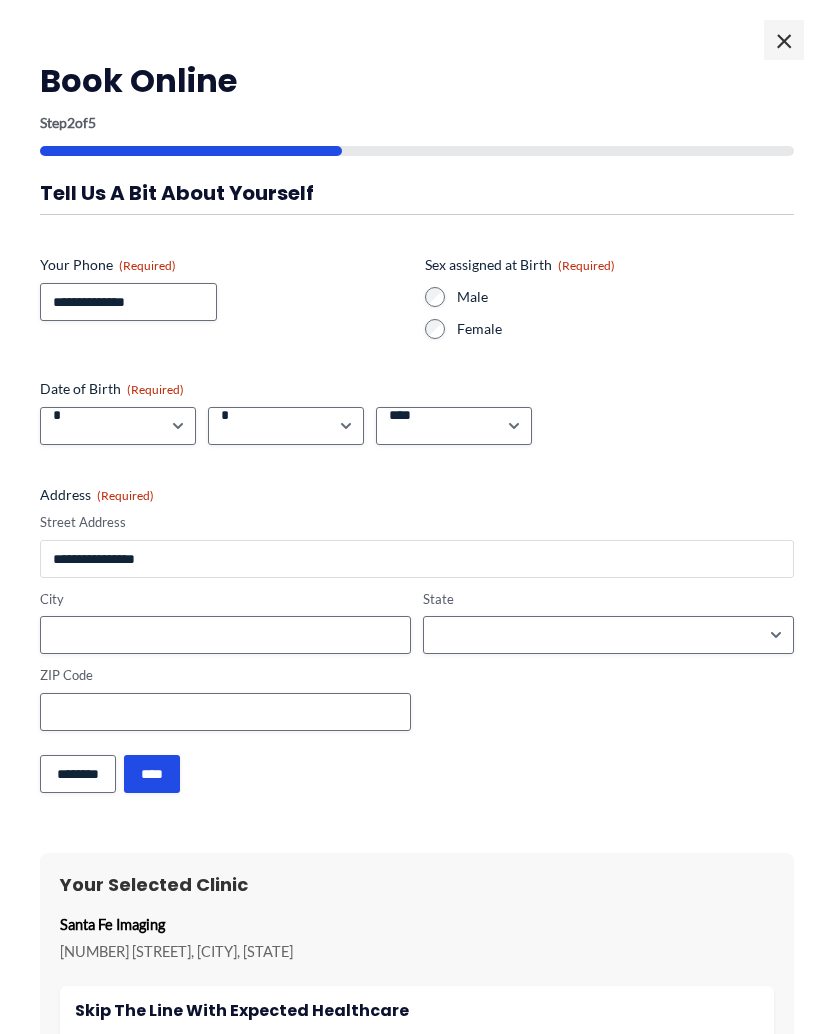 click on "Street Address" at bounding box center (417, 559) 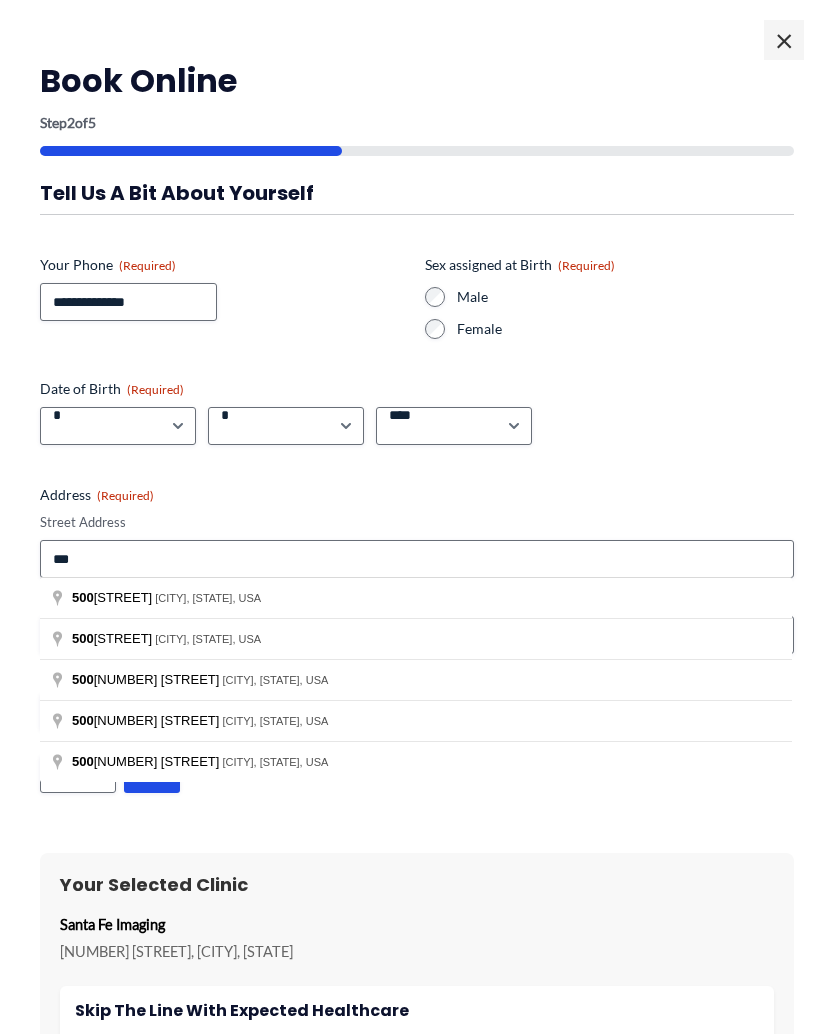 type on "**********" 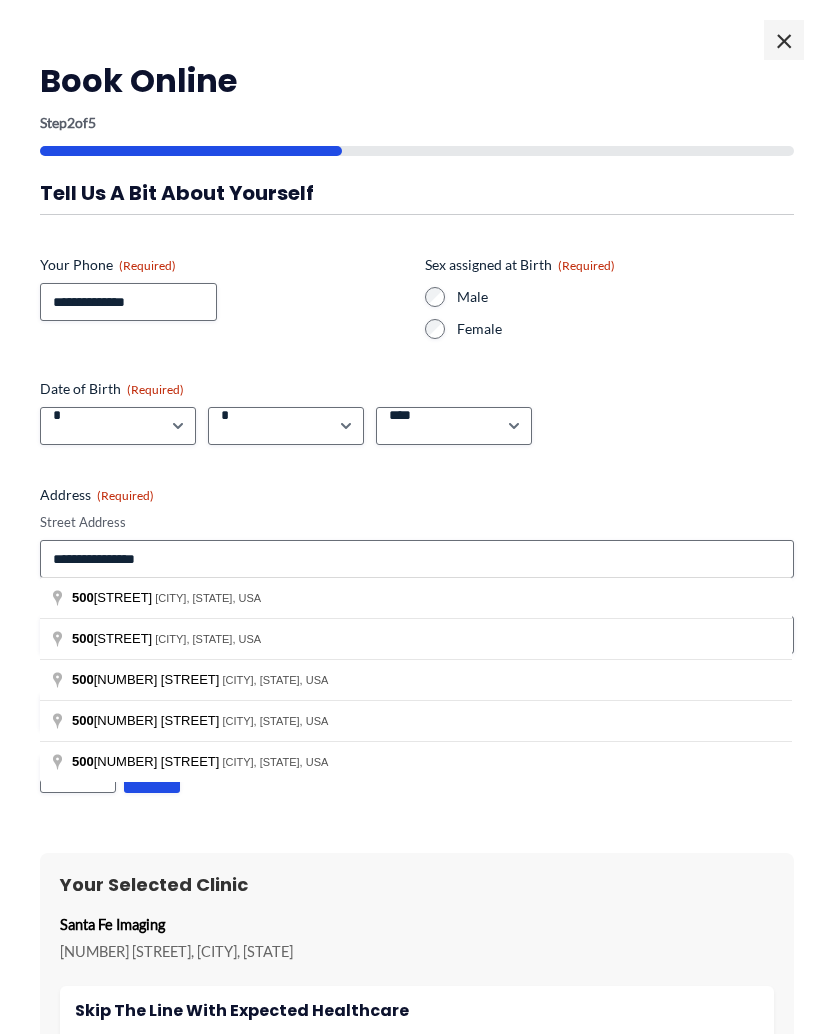 type on "**********" 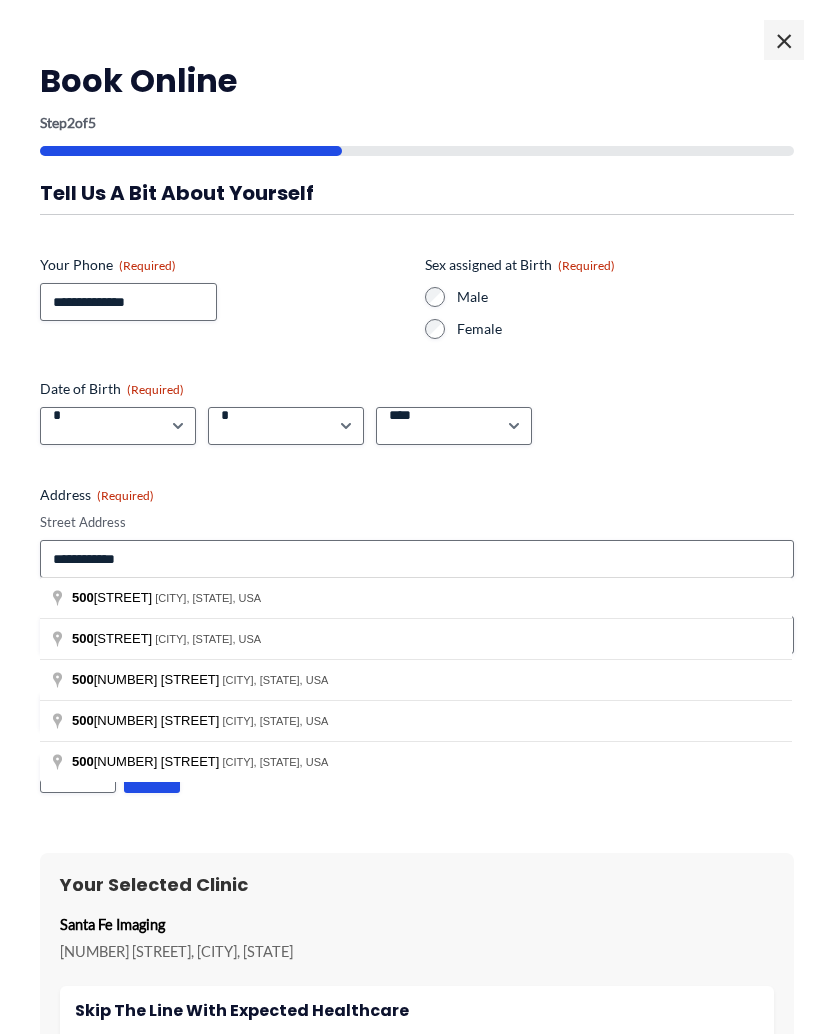 type on "********" 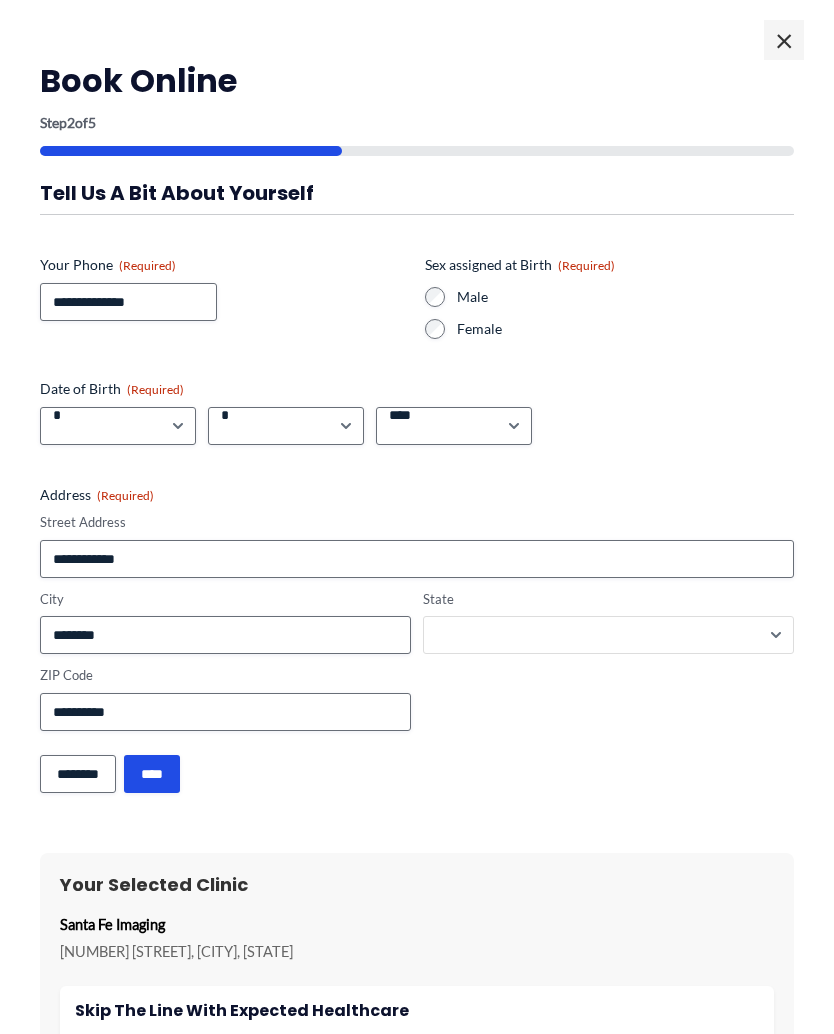 click on "**********" at bounding box center (608, 635) 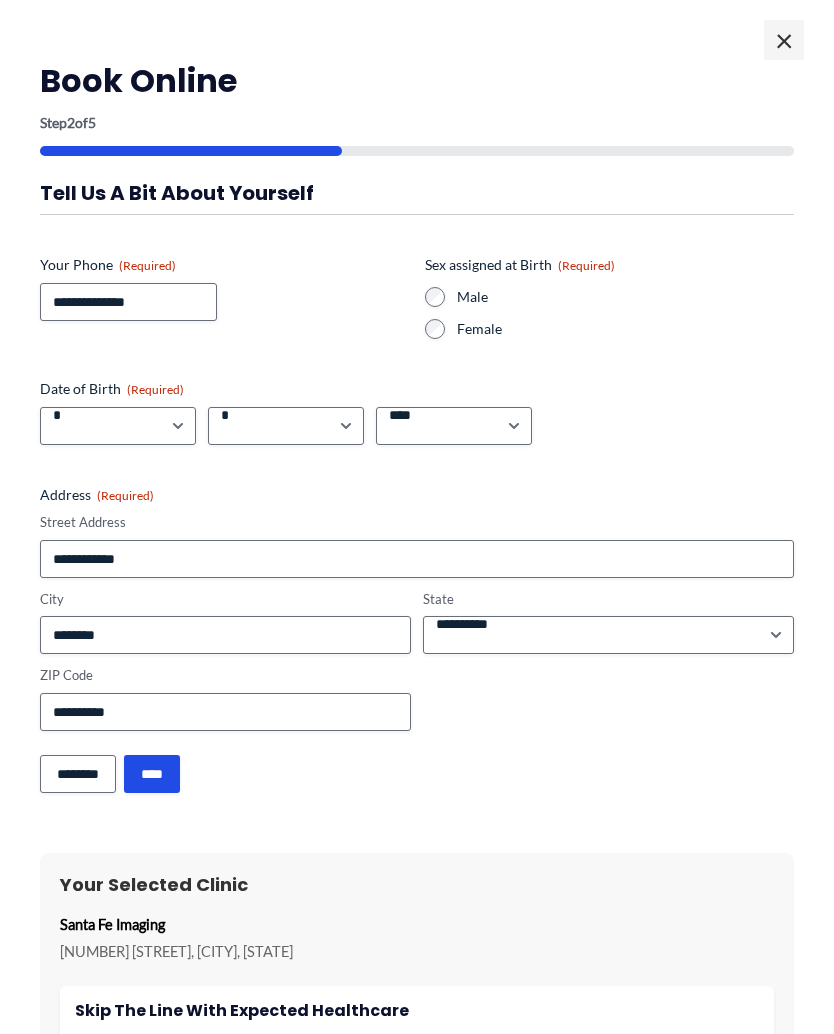 click on "****" at bounding box center (152, 774) 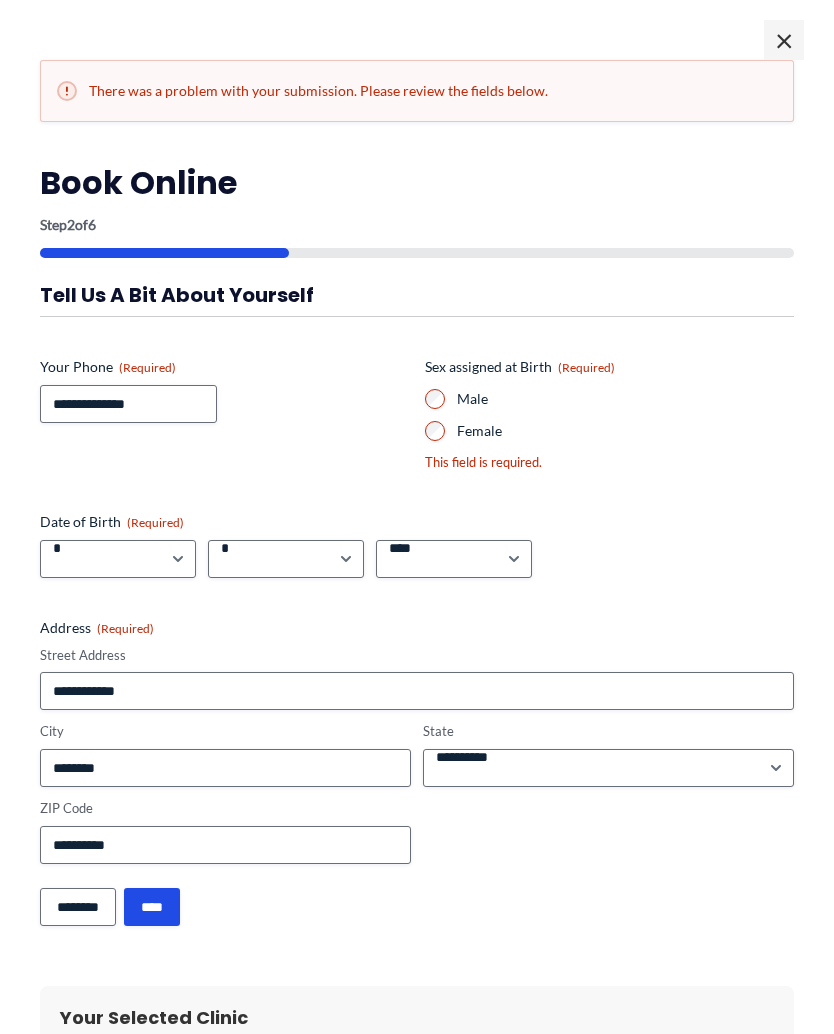 scroll, scrollTop: 1390, scrollLeft: 0, axis: vertical 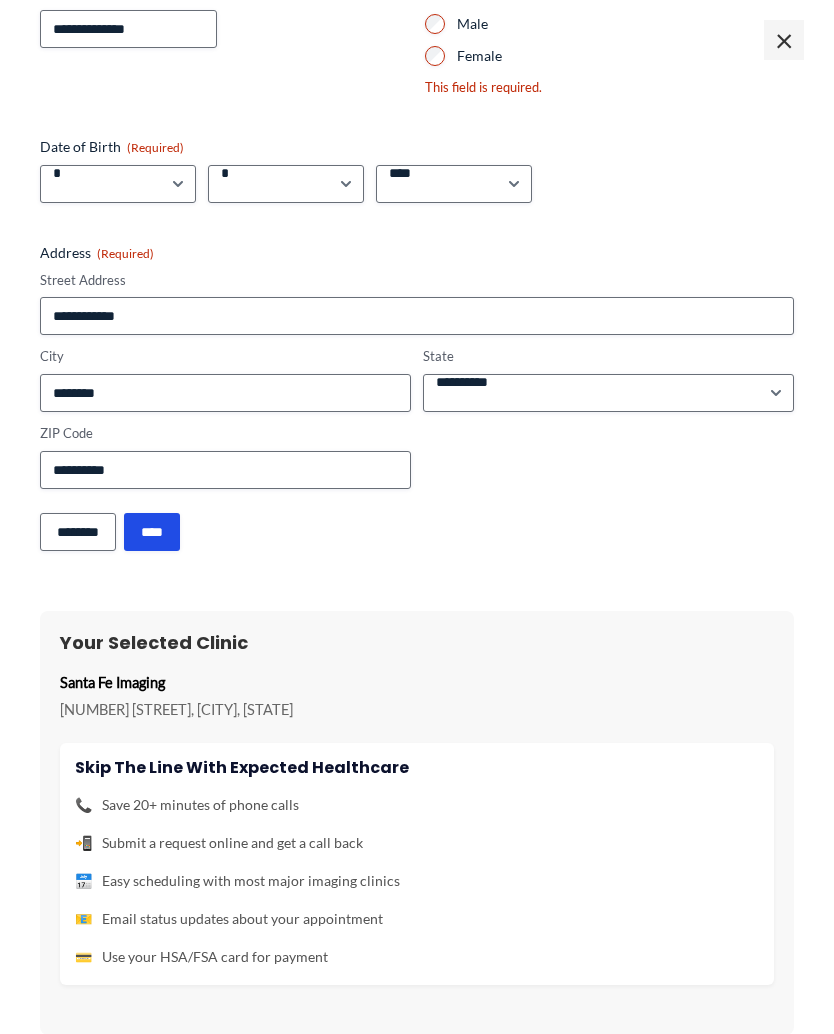 click on "****" at bounding box center [152, 532] 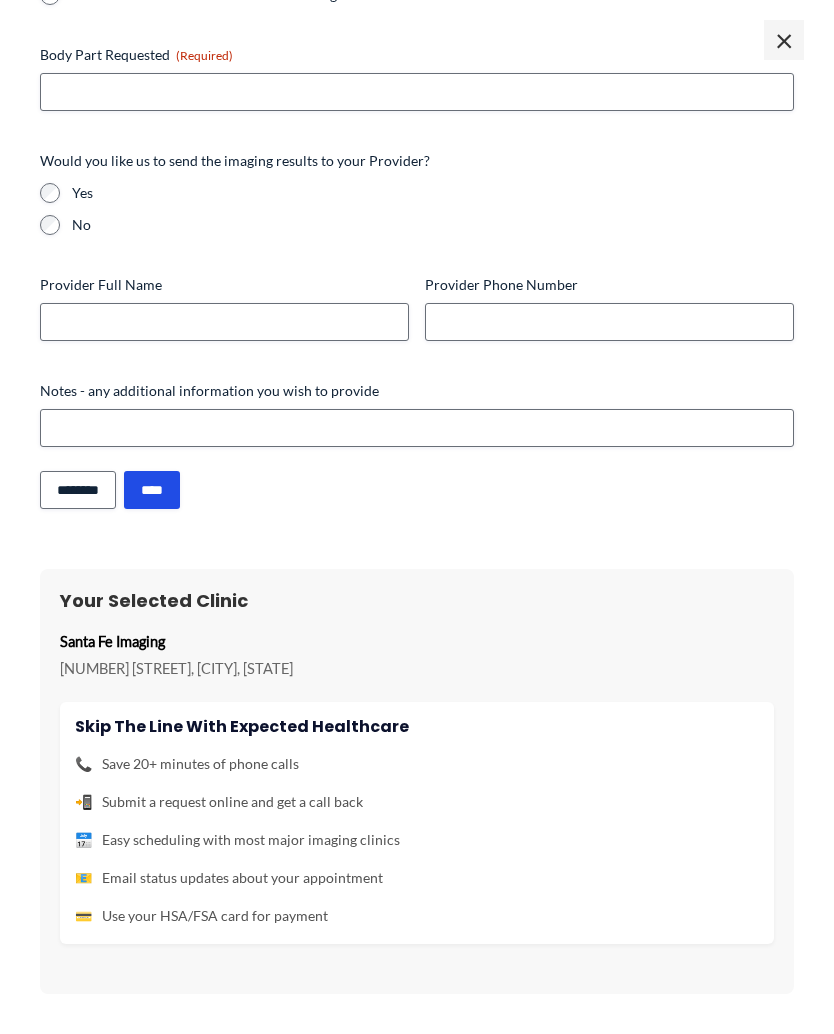 scroll, scrollTop: 1179, scrollLeft: 0, axis: vertical 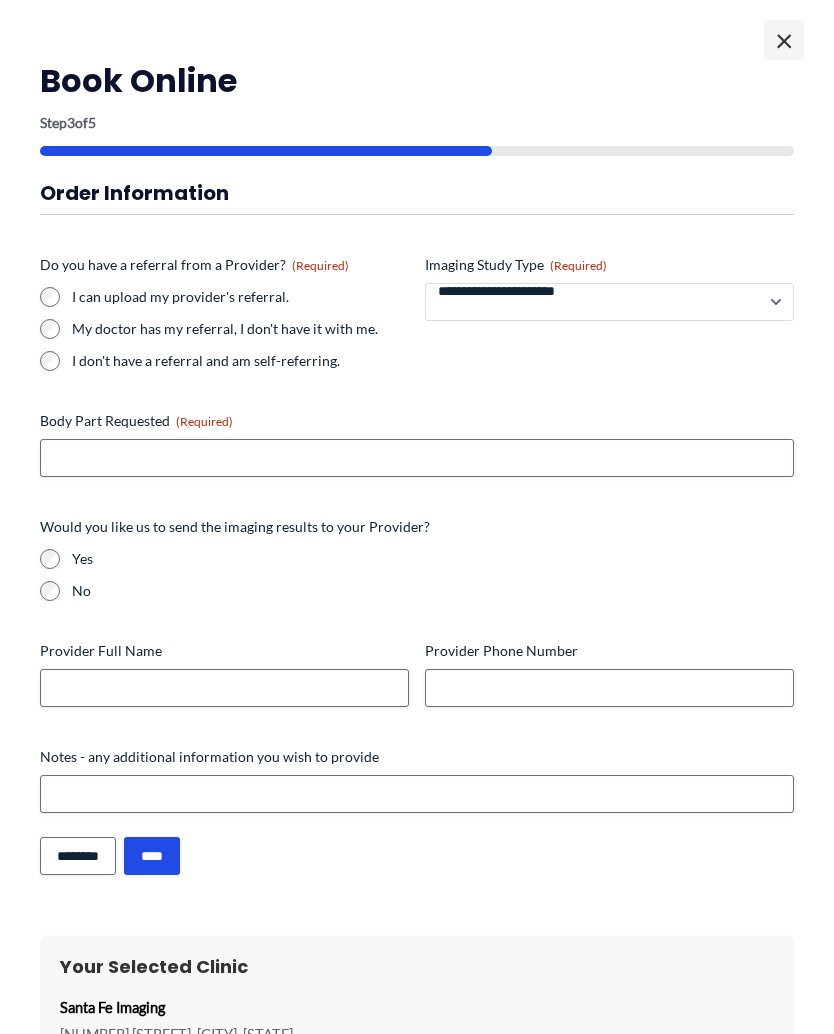 click on "**********" at bounding box center [609, 302] 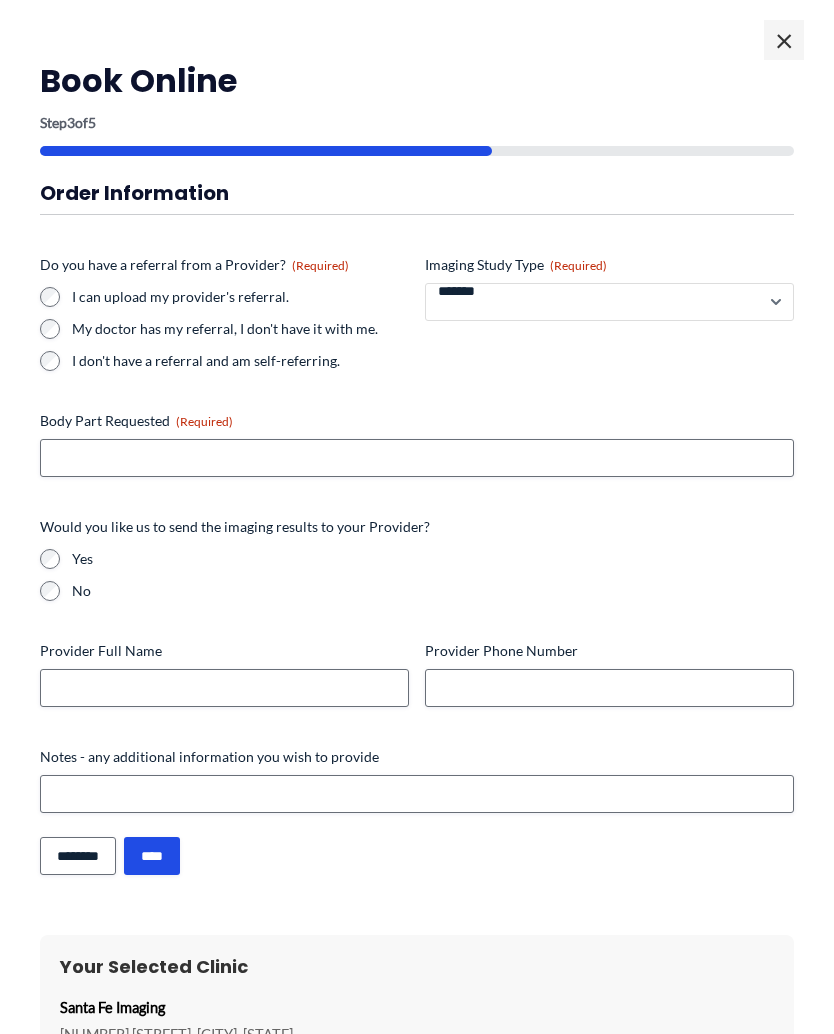 click on "**********" at bounding box center (609, 302) 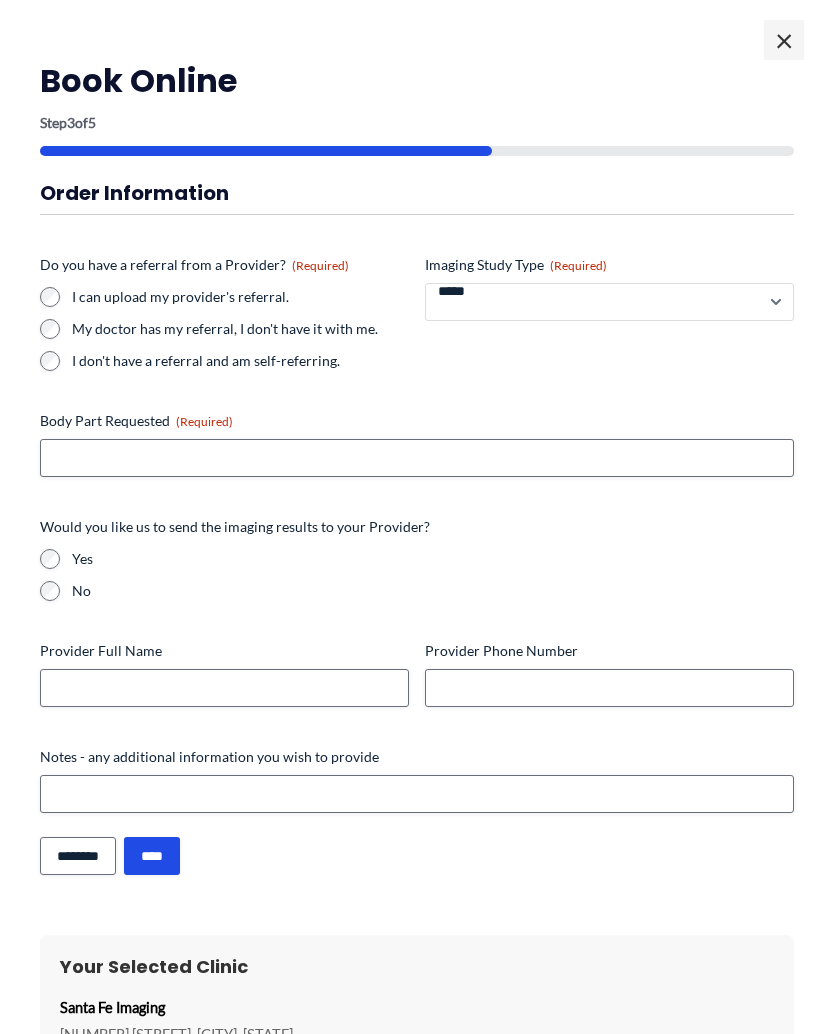 click on "**********" at bounding box center [609, 302] 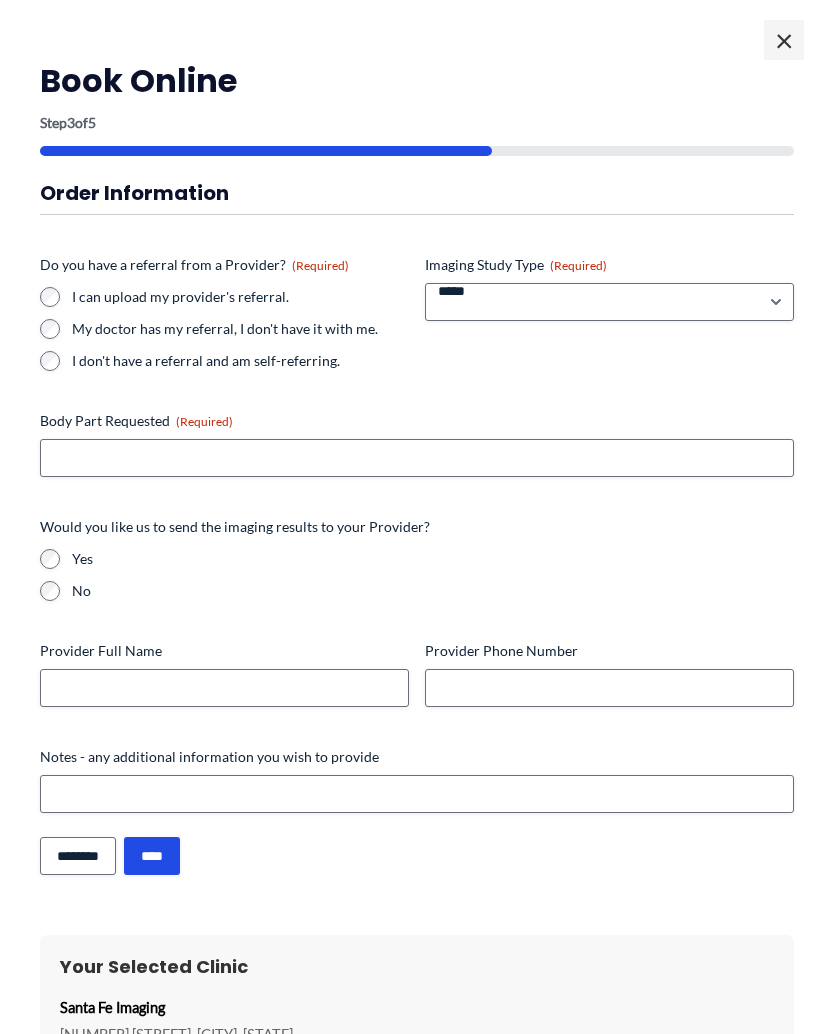 click on "Your Selected Clinic" at bounding box center [417, 966] 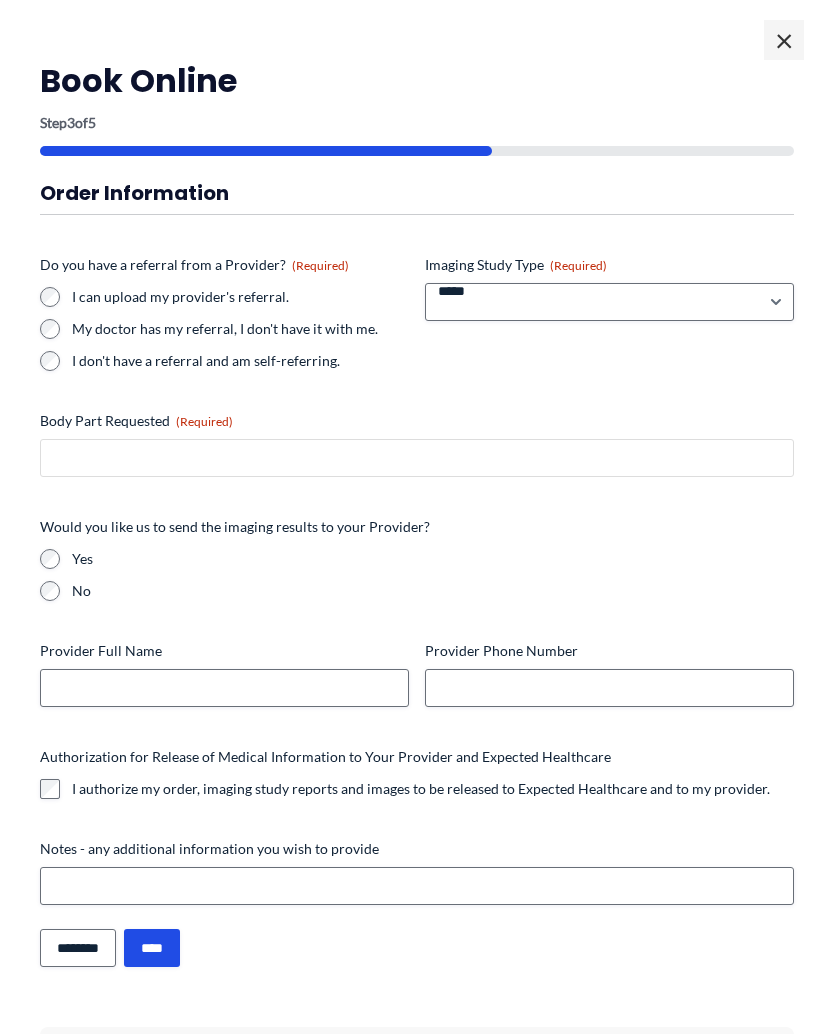 click on "Body Part Requested (Required)" at bounding box center [417, 458] 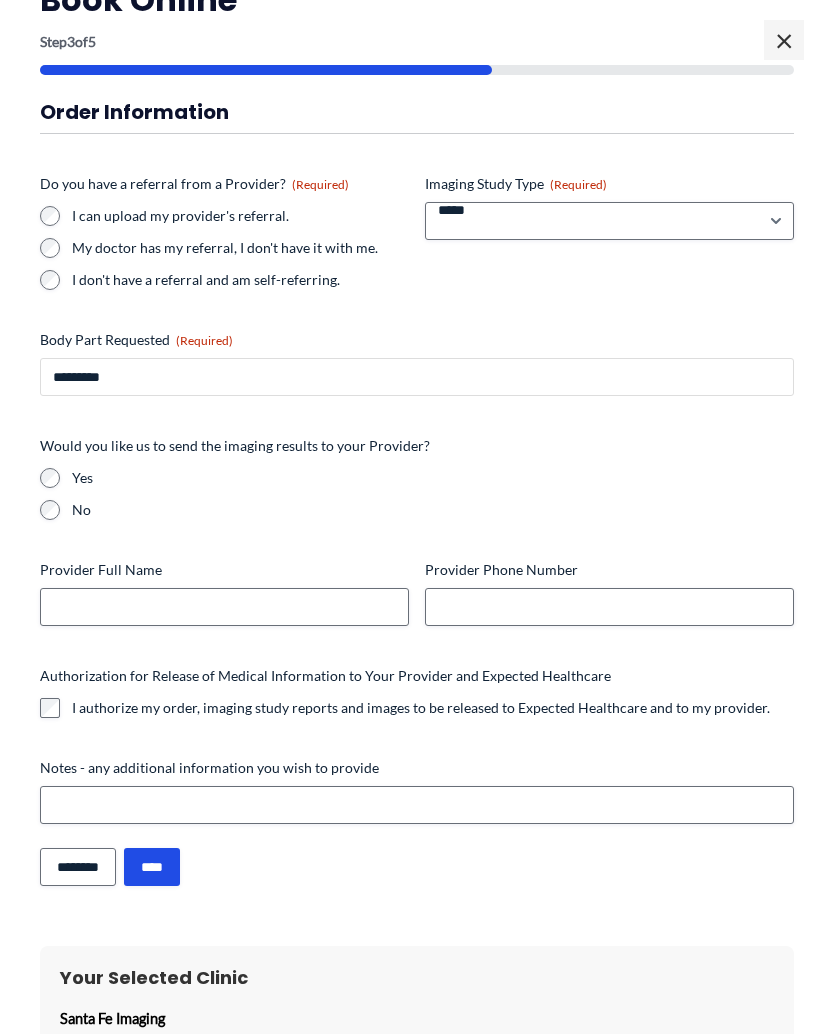 scroll, scrollTop: 87, scrollLeft: 0, axis: vertical 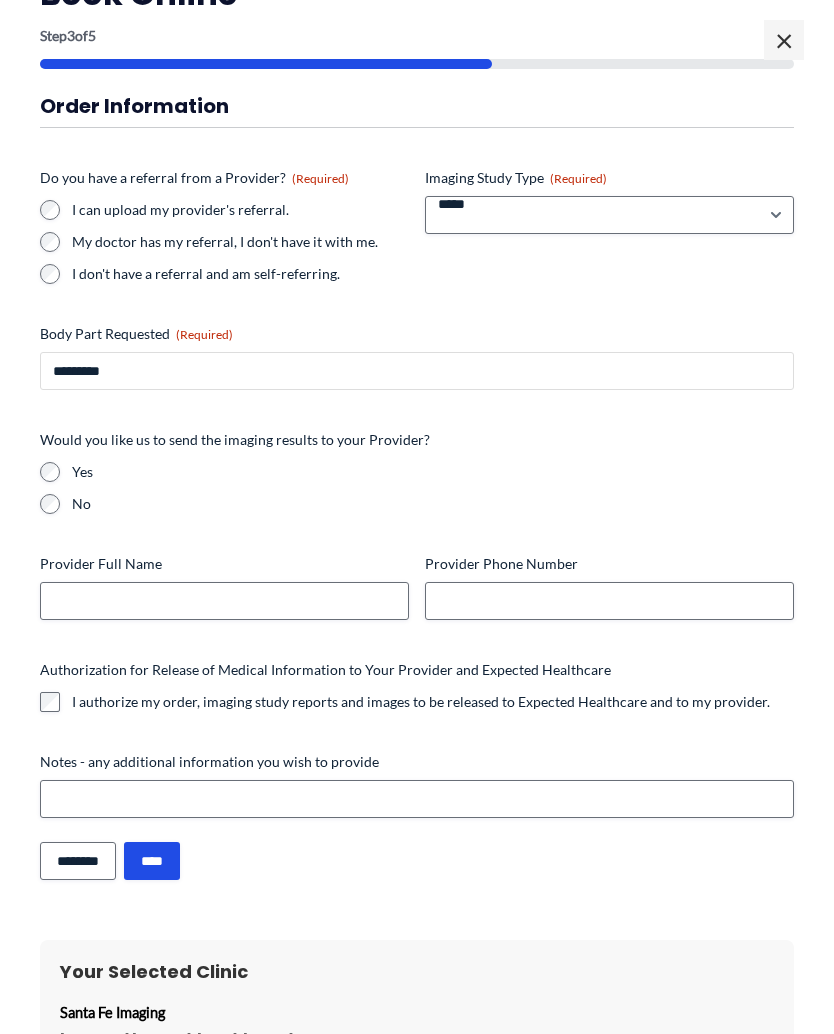 type on "*********" 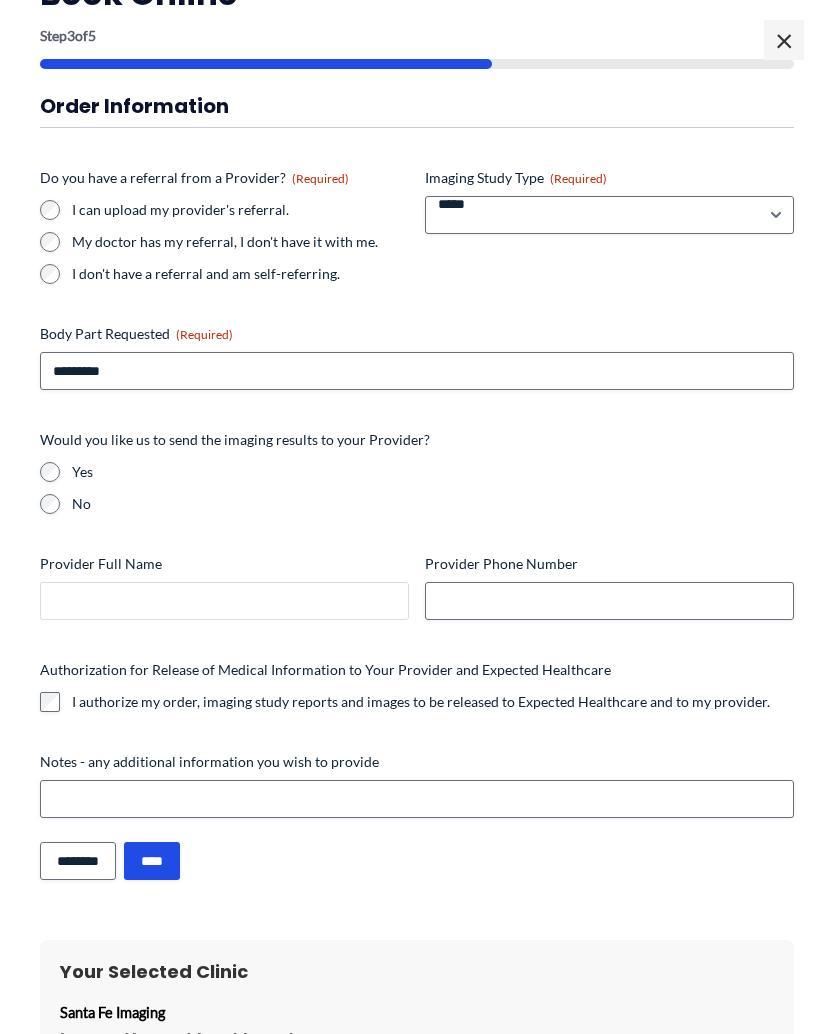 click on "Provider Full Name" at bounding box center (224, 601) 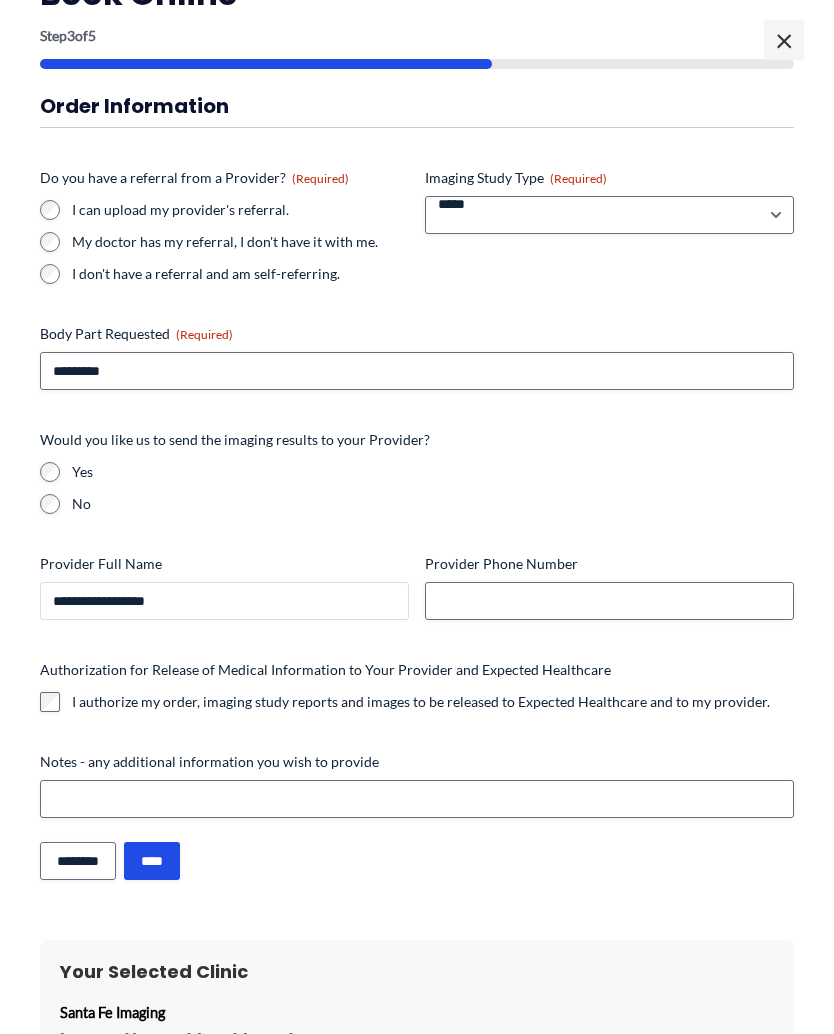 type on "**********" 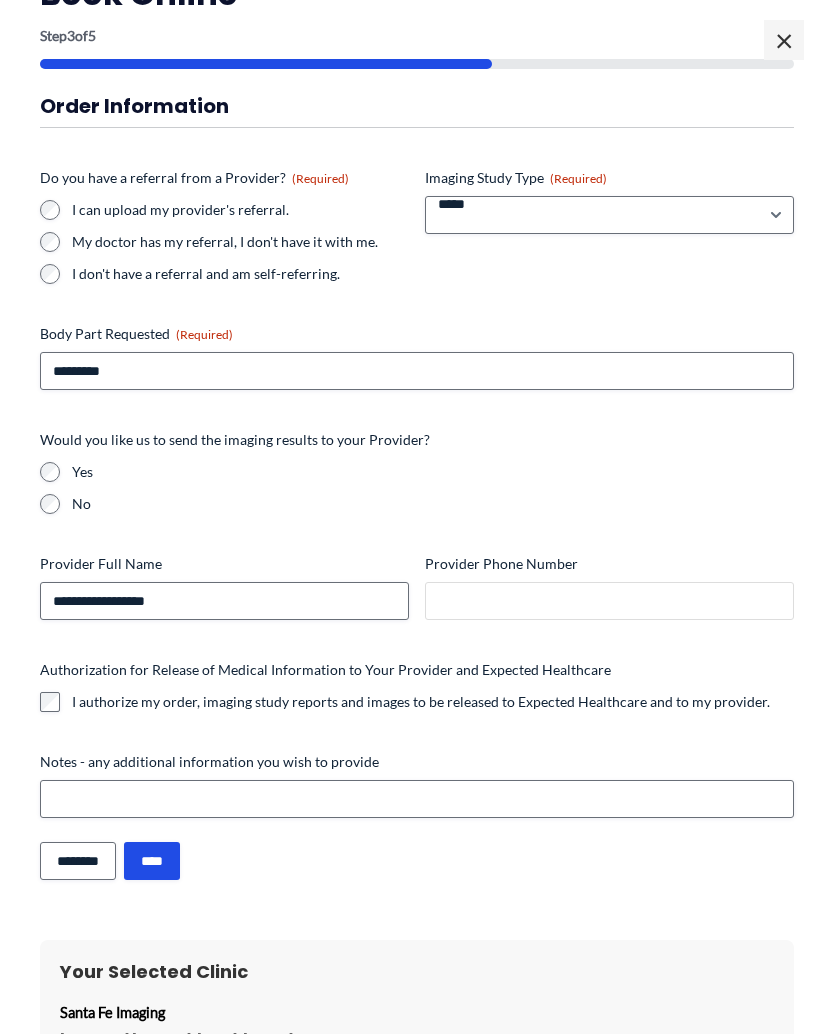 click on "Provider Phone Number" at bounding box center [609, 601] 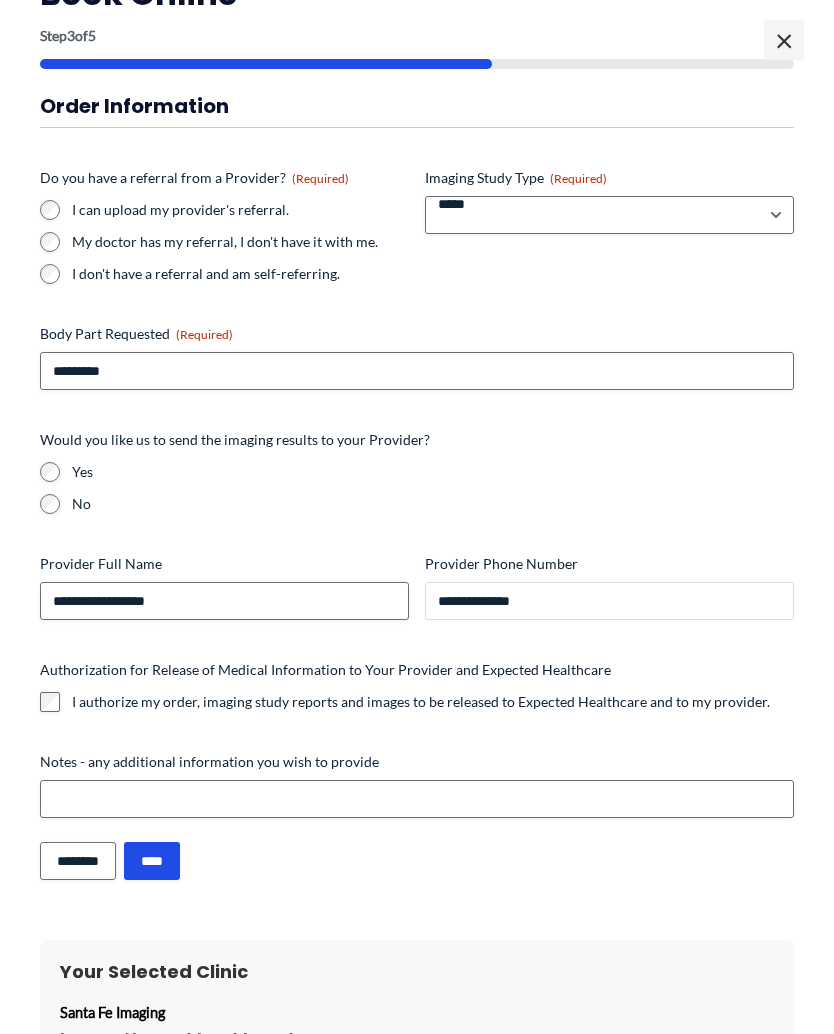 type on "**********" 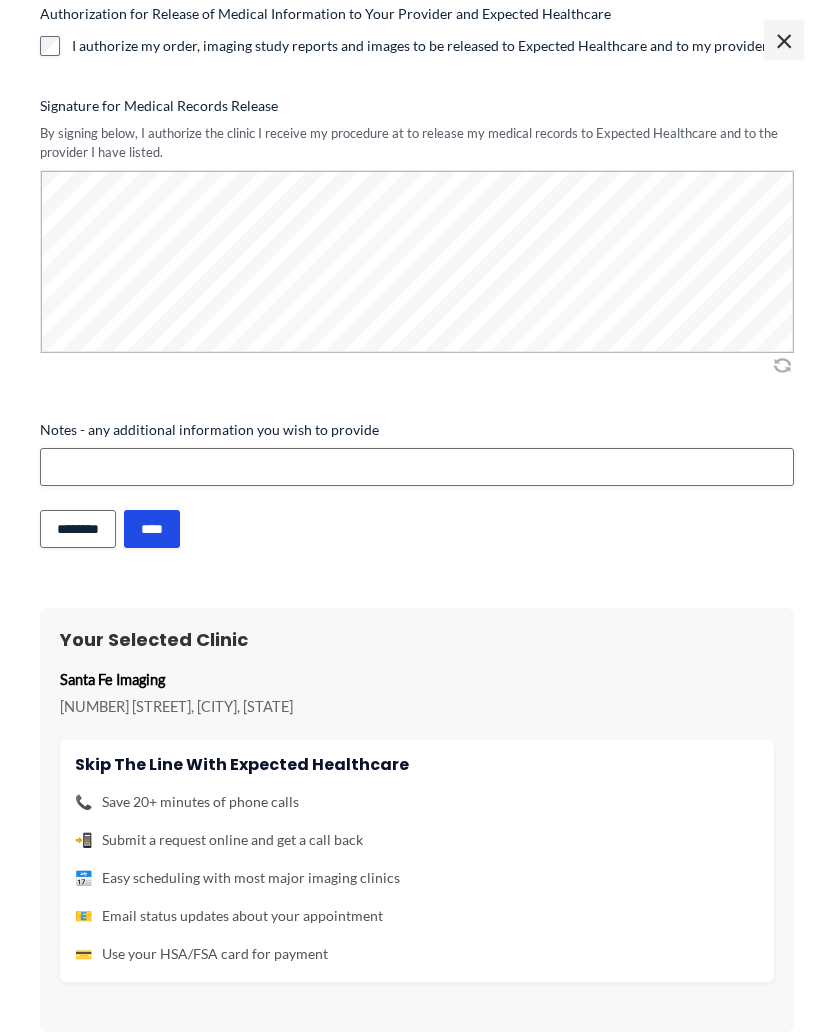 scroll, scrollTop: 741, scrollLeft: 0, axis: vertical 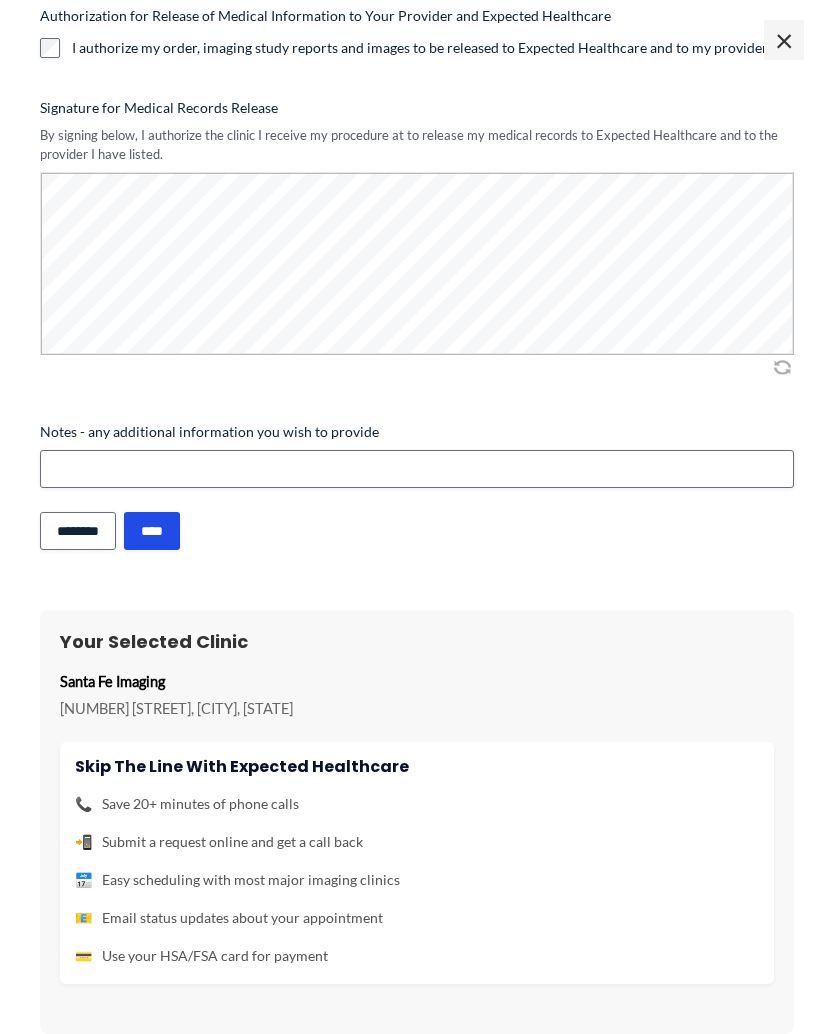 click on "****" at bounding box center (152, 531) 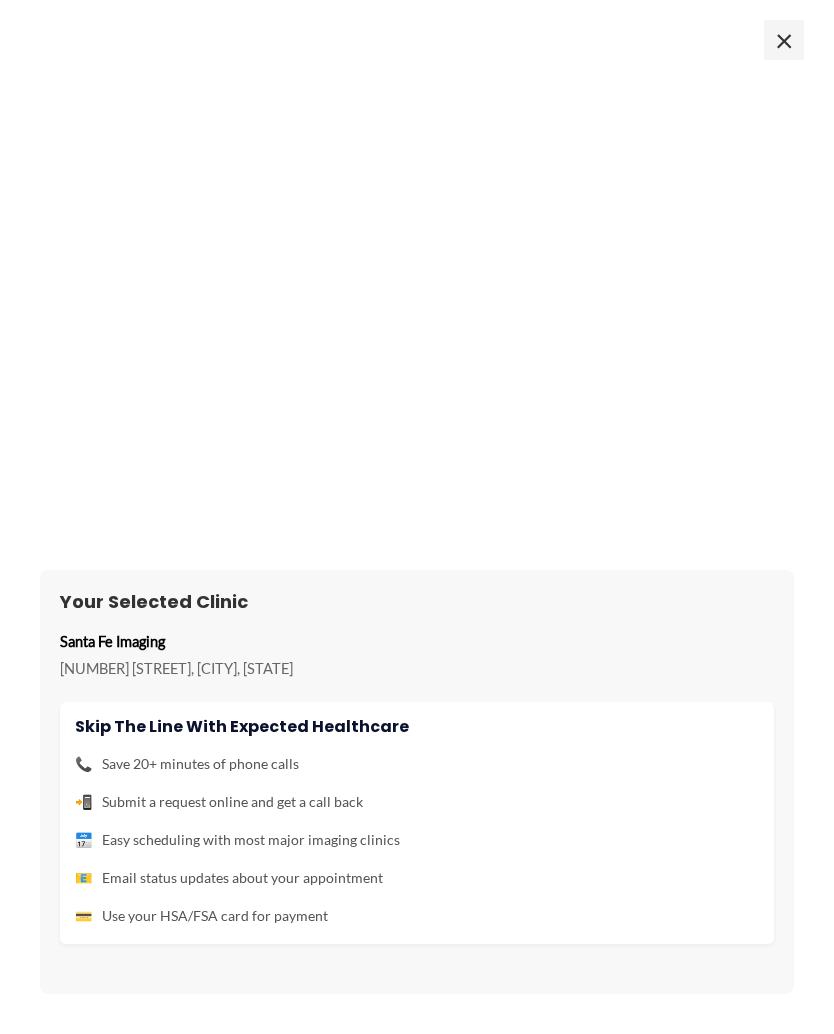 scroll, scrollTop: 839, scrollLeft: 0, axis: vertical 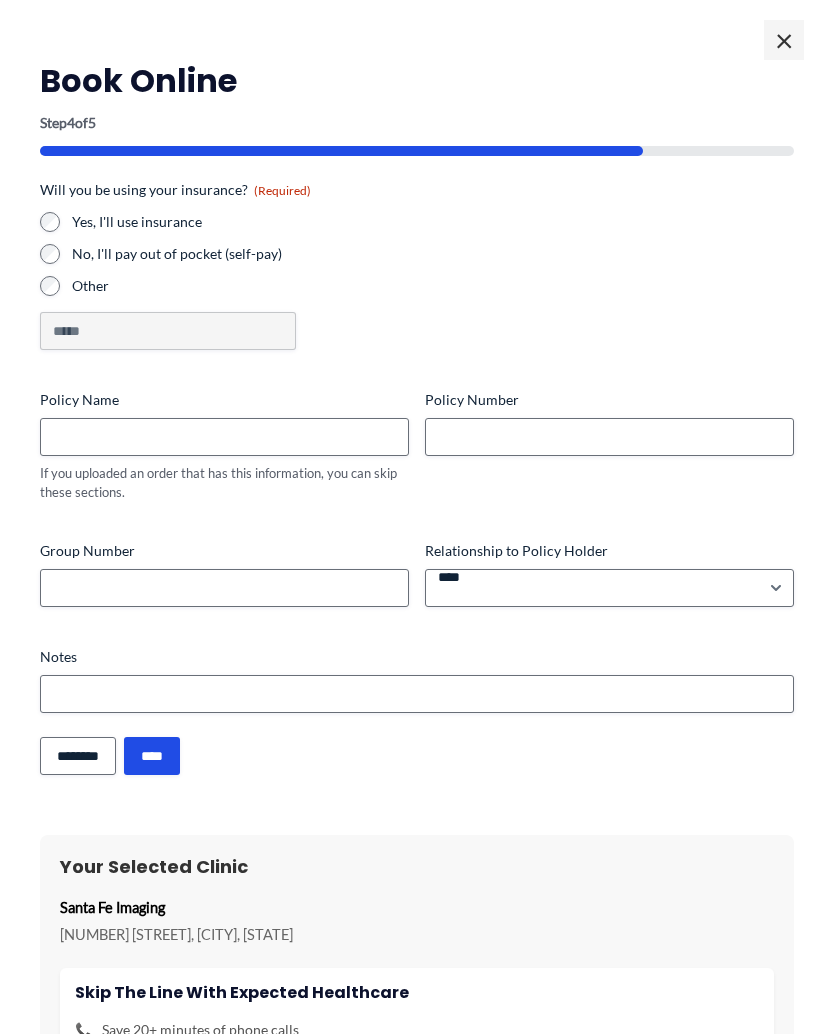 click on "Will you be using your insurance? (Required)
Yes, I'll use insurance
No, I'll pay out of pocket (self-pay)
Other [OTHER]" at bounding box center [417, 265] 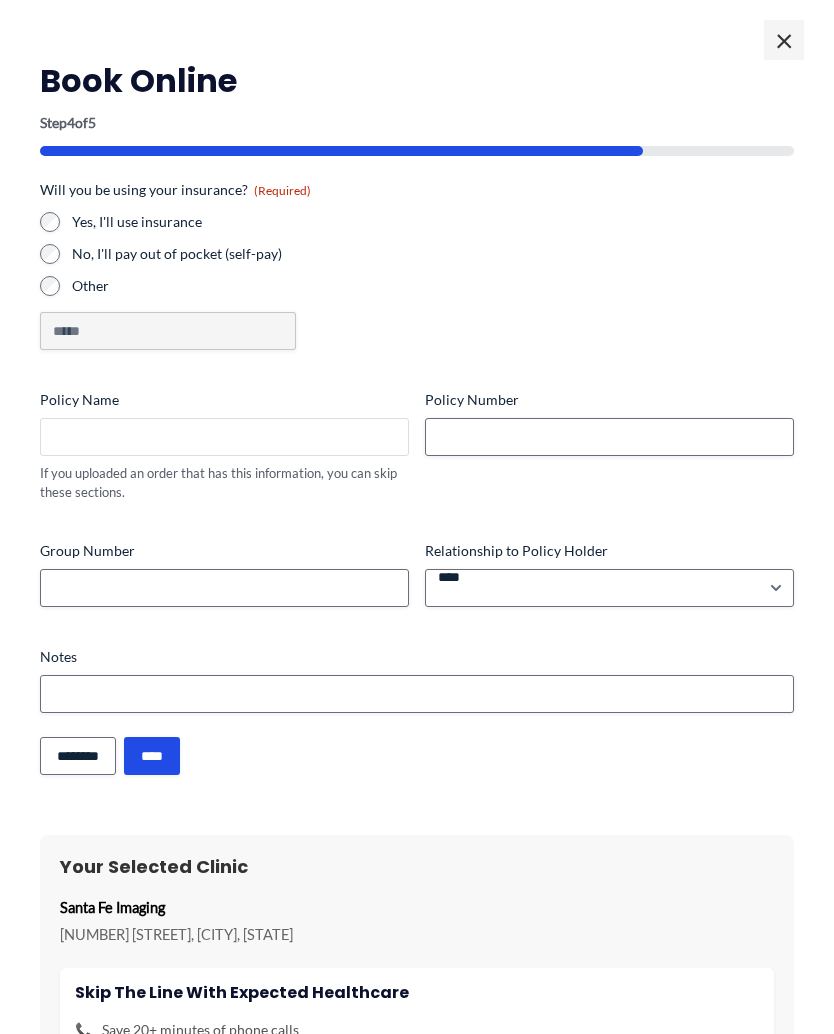click on "Policy Name" at bounding box center [224, 437] 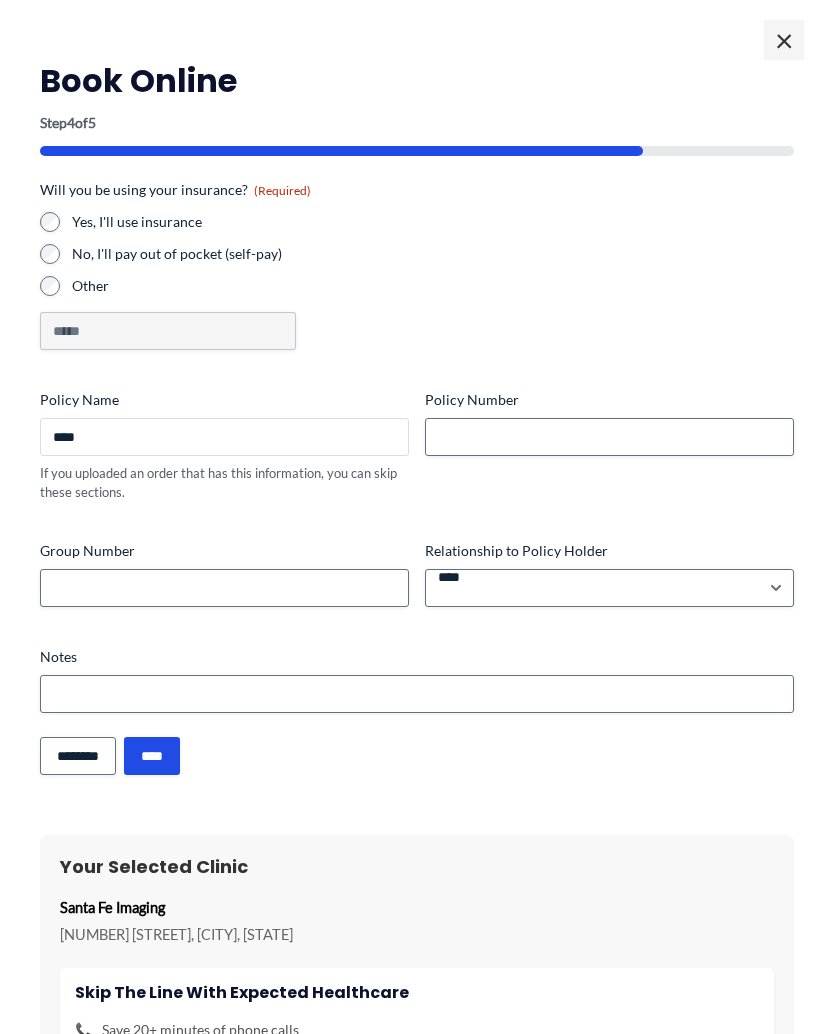 scroll, scrollTop: 0, scrollLeft: 0, axis: both 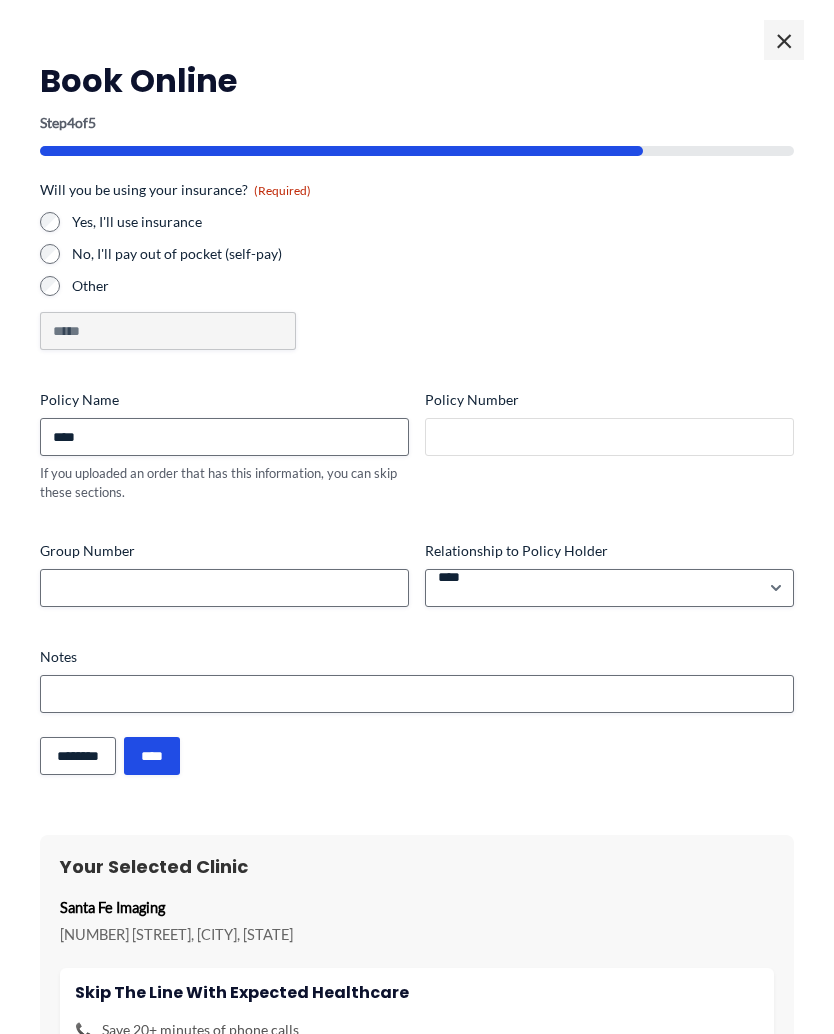 click on "Policy Number" at bounding box center [609, 437] 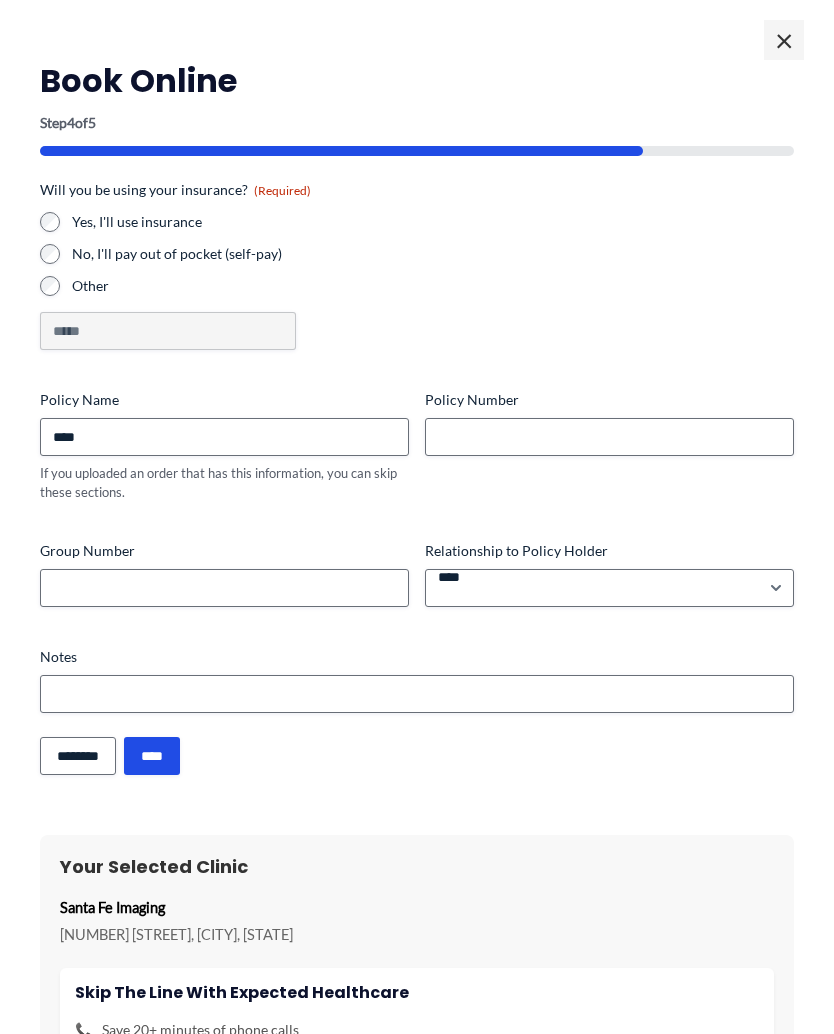 click on "×
Book Online
Step  4  of  5
80%
This field is hidden when viewing the form Clinic Name (Required) [CLINIC NAME] This field is hidden when viewing the form Clinic Id [CLINIC ID] This field is hidden when viewing the form Clinic Website [CLINIC WEBSITE] This field is hidden when viewing the form Submitted URL [SUBMITTED URL] This field is hidden when viewing the form Fax Number [FAX NUMBER] This field is hidden when viewing the form Clinic Phone Number [CLINIC PHONE NUMBER] This field is hidden when viewing the form X-Ray Walk In Hours [X-RAY WALK IN HOURS] This field is hidden when viewing the form Internal Notes [INTERNAL NOTES]" at bounding box center [417, 650] 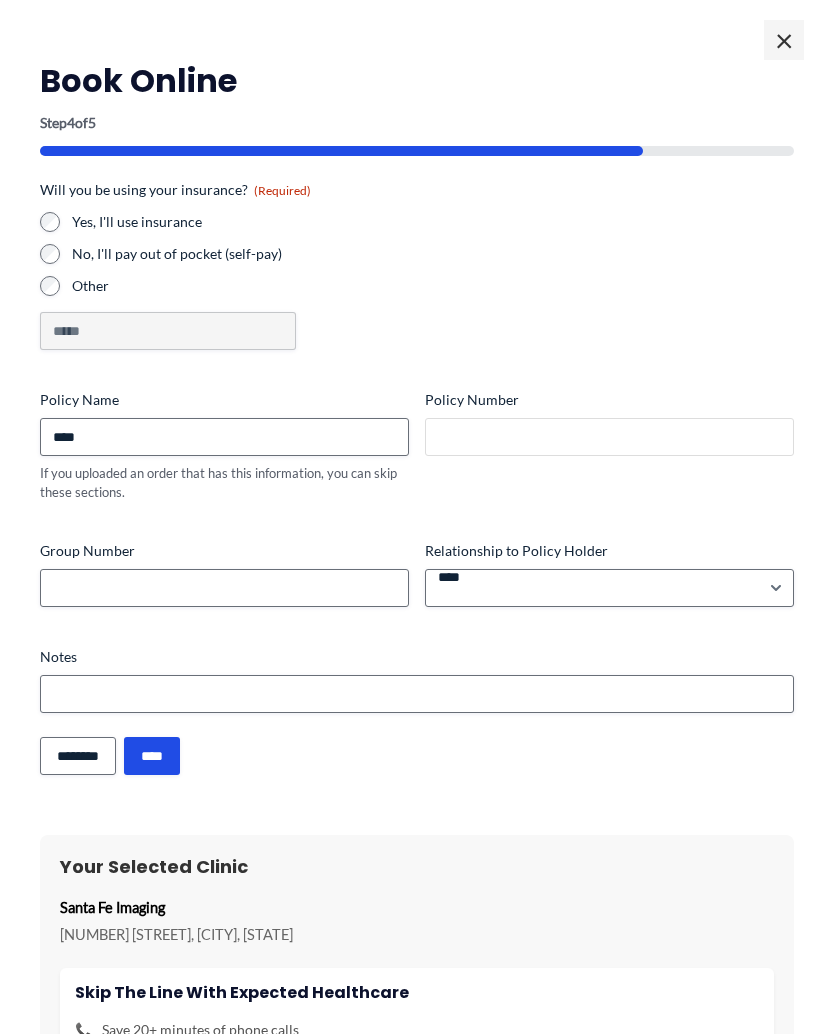 click on "Policy Number" at bounding box center (609, 437) 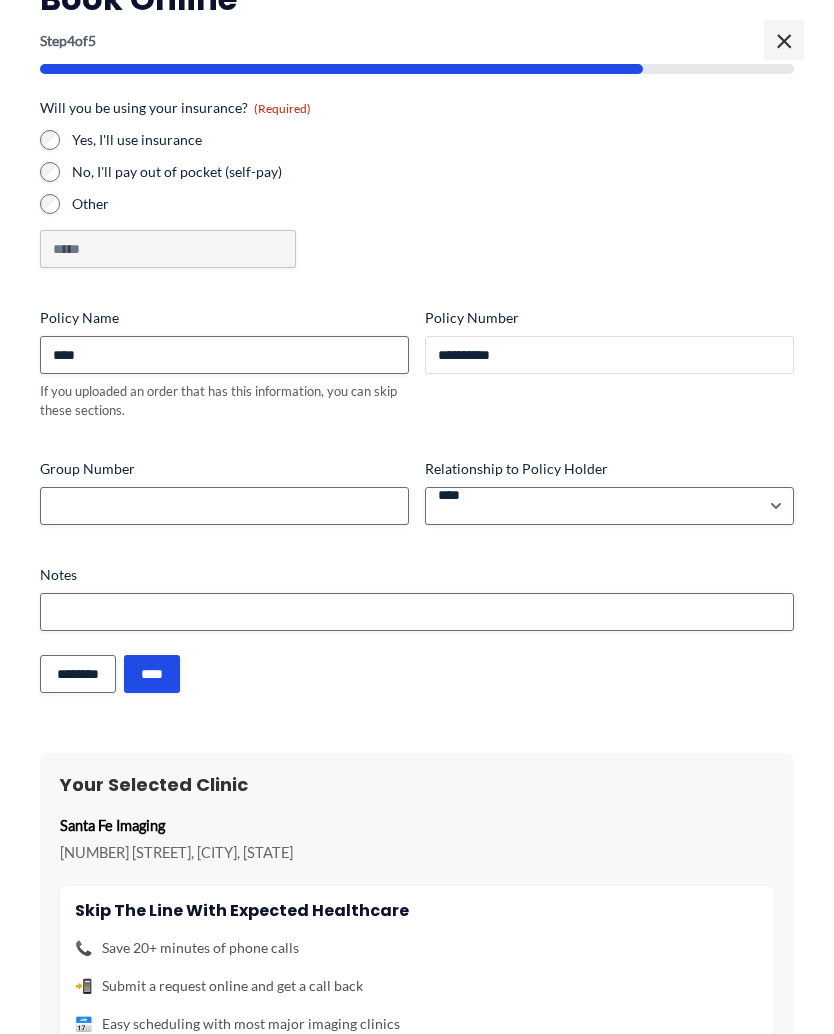scroll, scrollTop: 83, scrollLeft: 0, axis: vertical 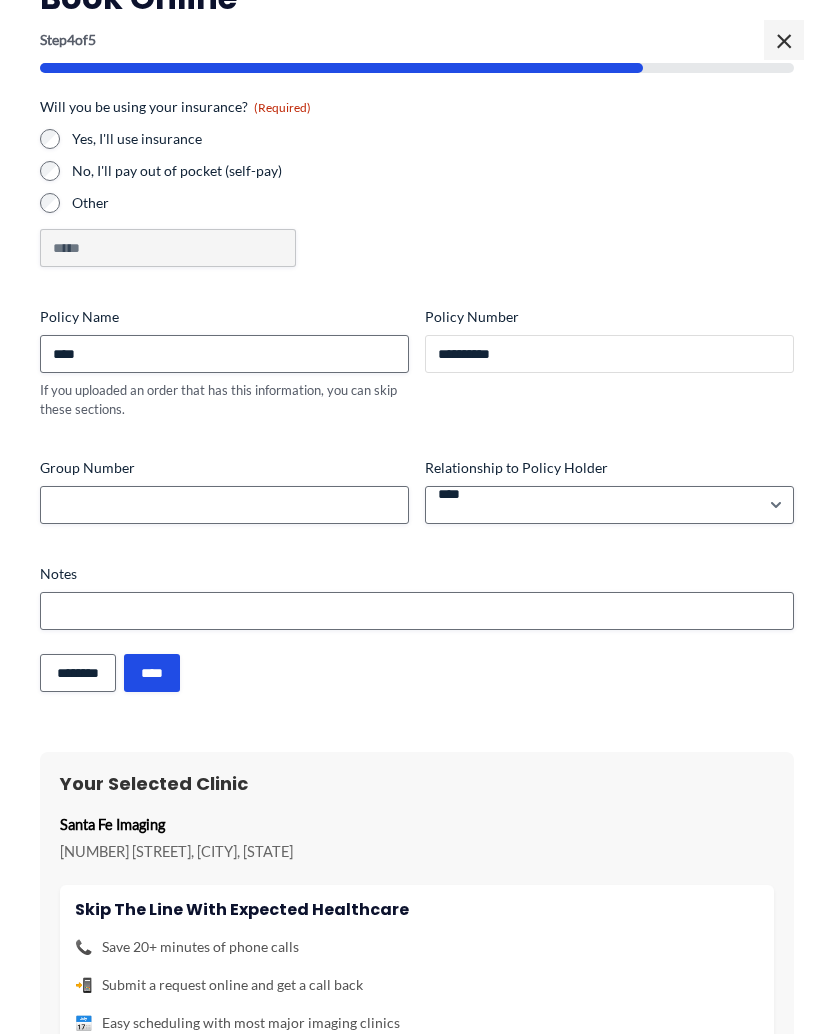 type on "**********" 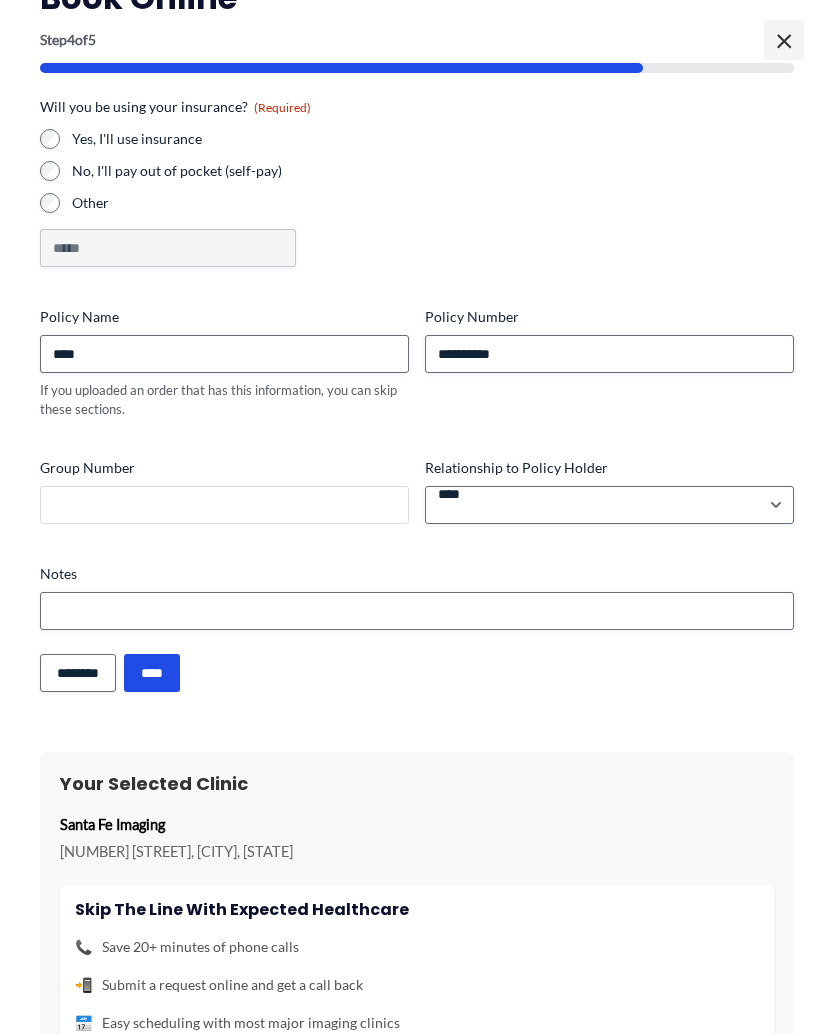 click on "Group Number" at bounding box center (224, 505) 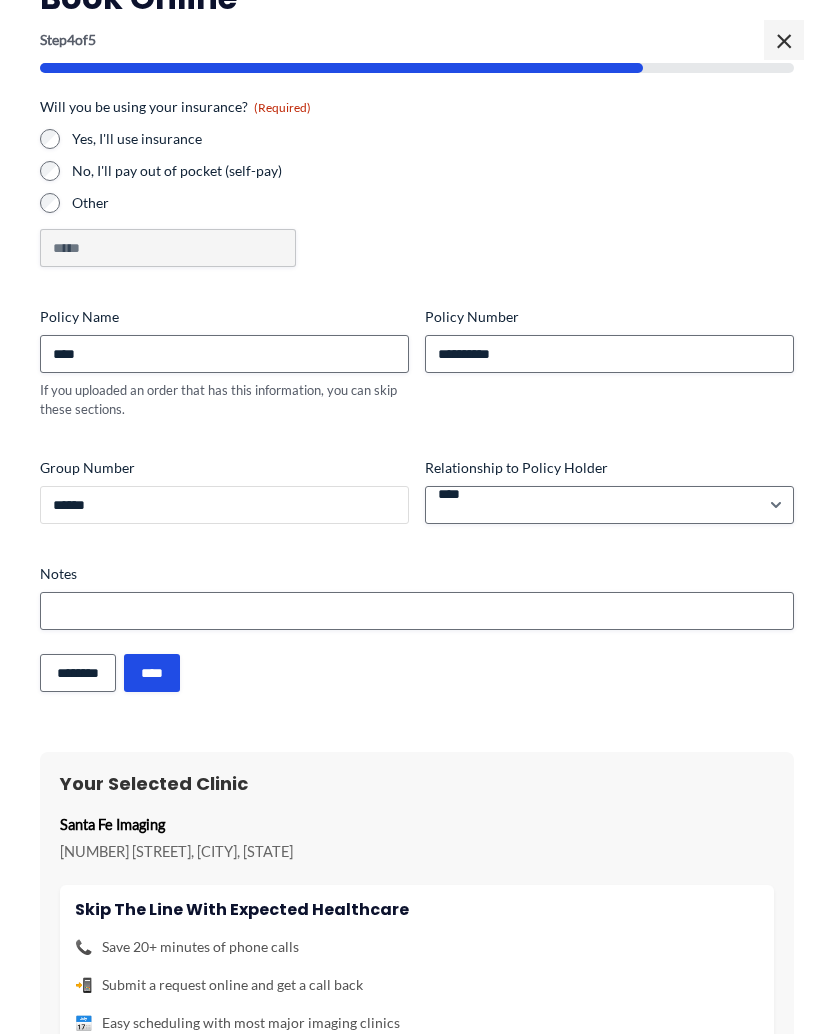 type on "******" 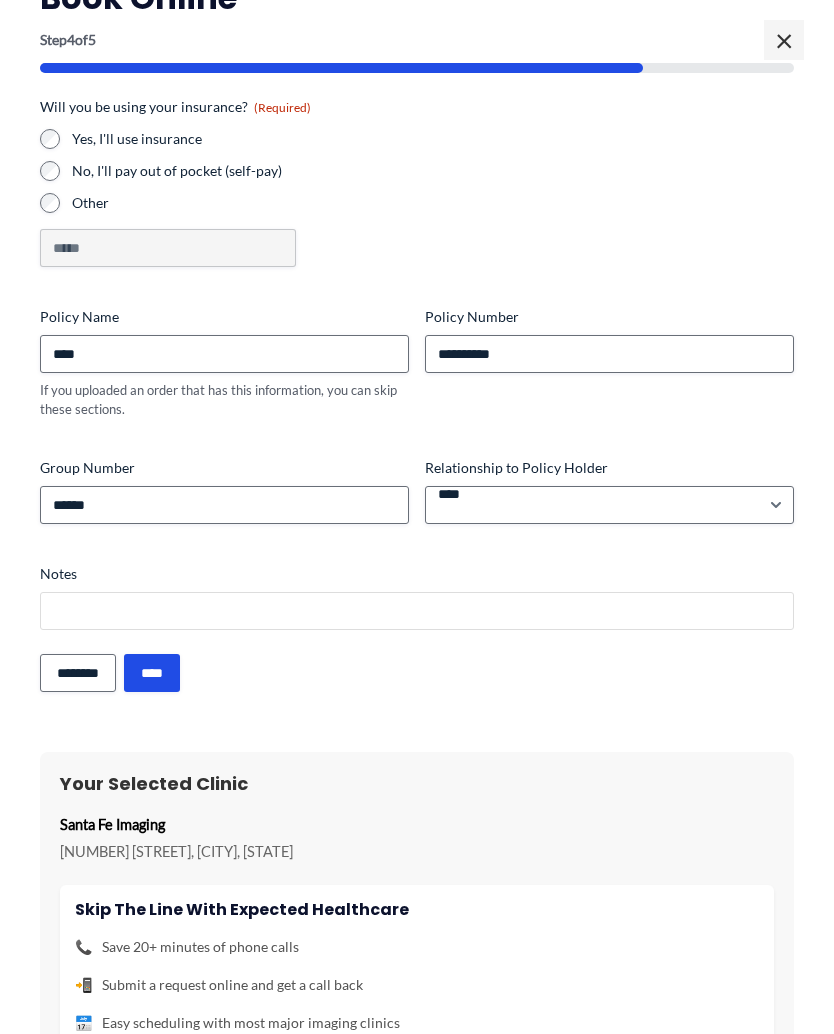 click on "Notes" at bounding box center (417, 611) 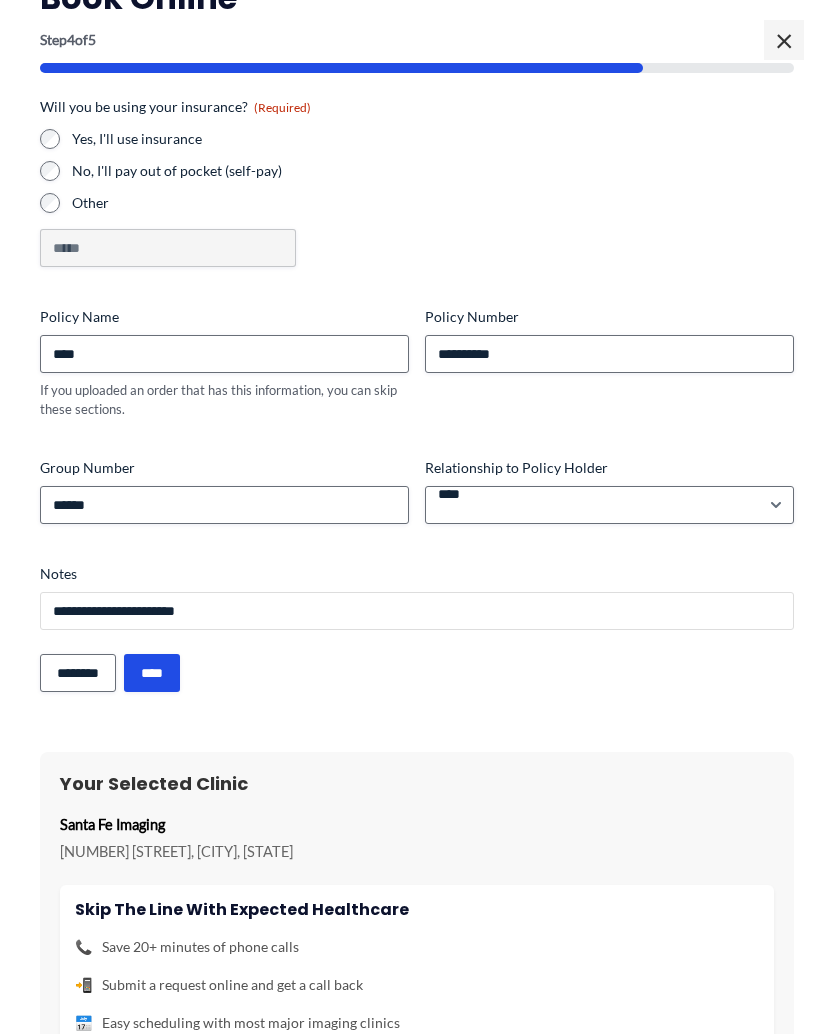 type on "**********" 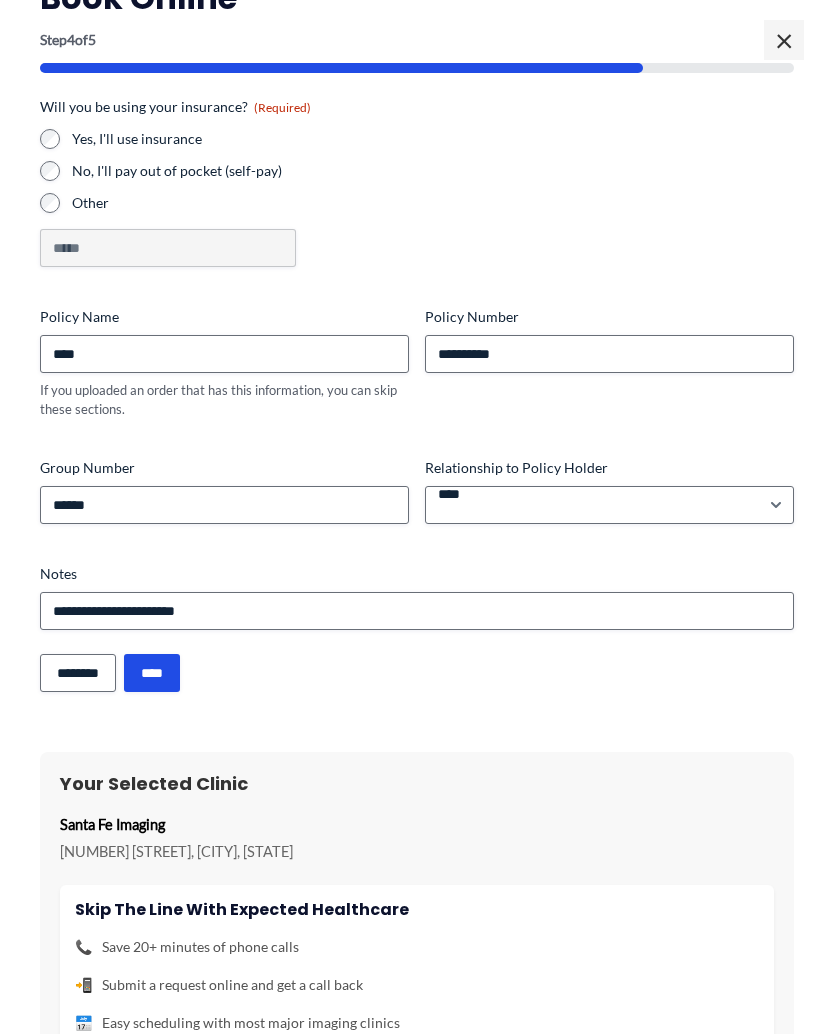 click on "****" at bounding box center (152, 673) 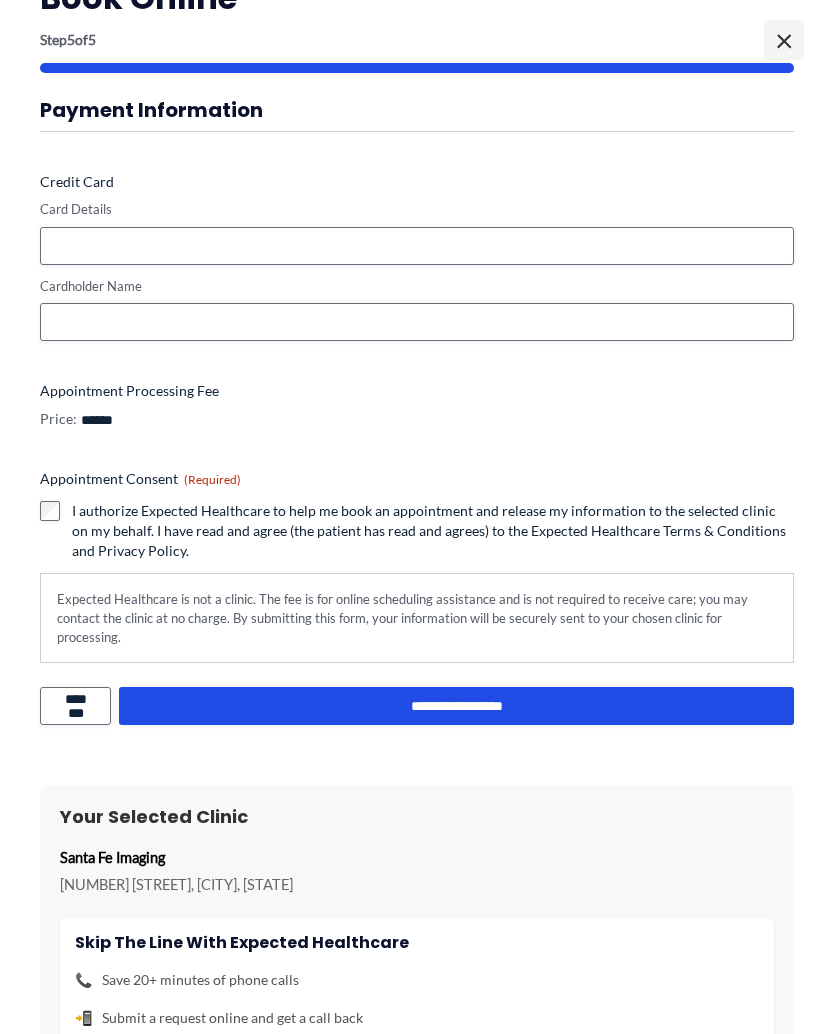 scroll, scrollTop: 416, scrollLeft: 0, axis: vertical 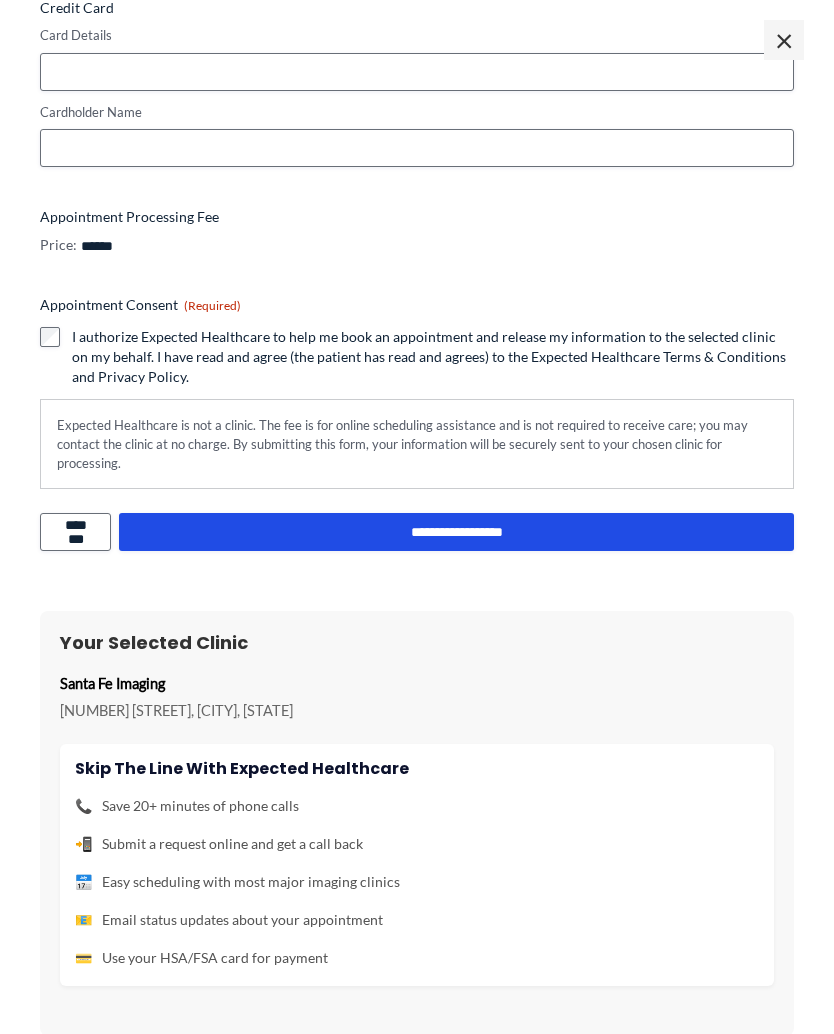 click on "**********" at bounding box center (456, 532) 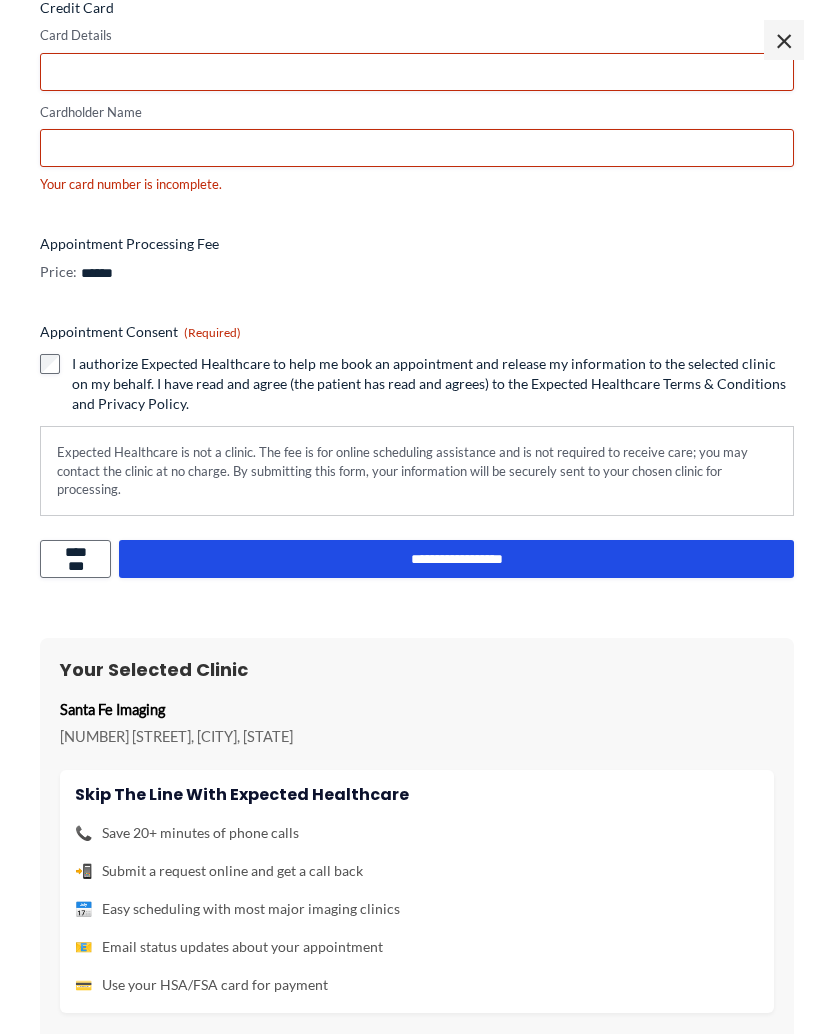 click on "**********" at bounding box center [456, 559] 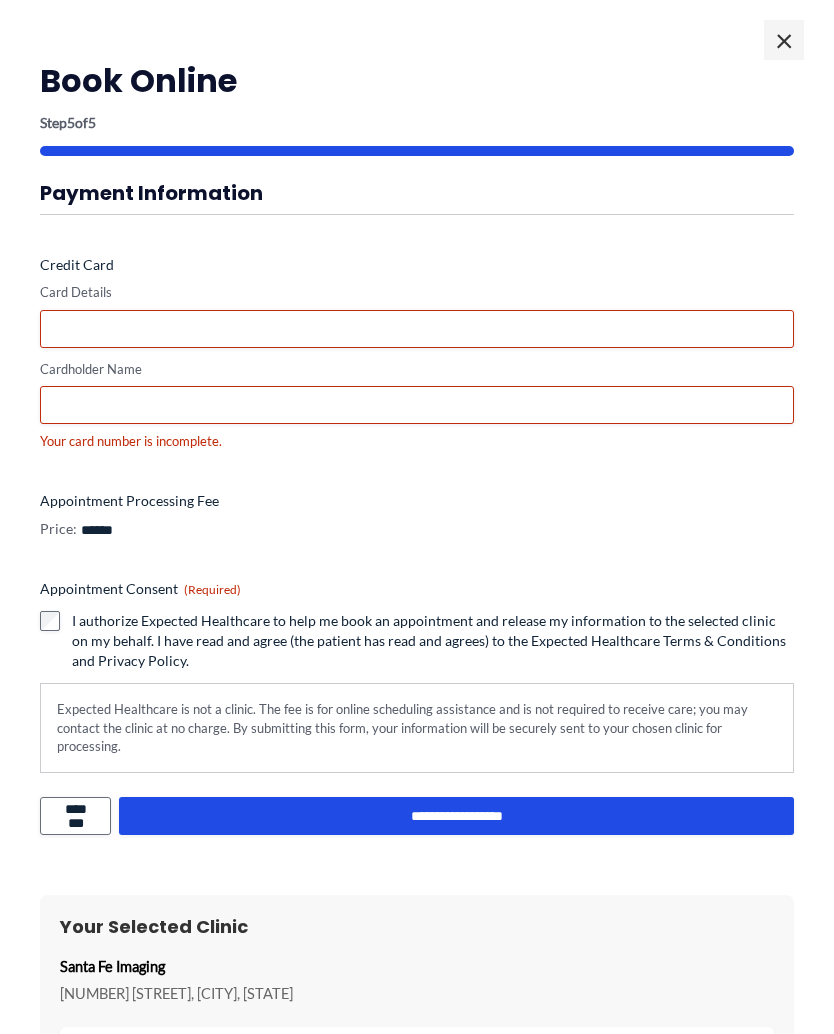 scroll, scrollTop: 0, scrollLeft: 0, axis: both 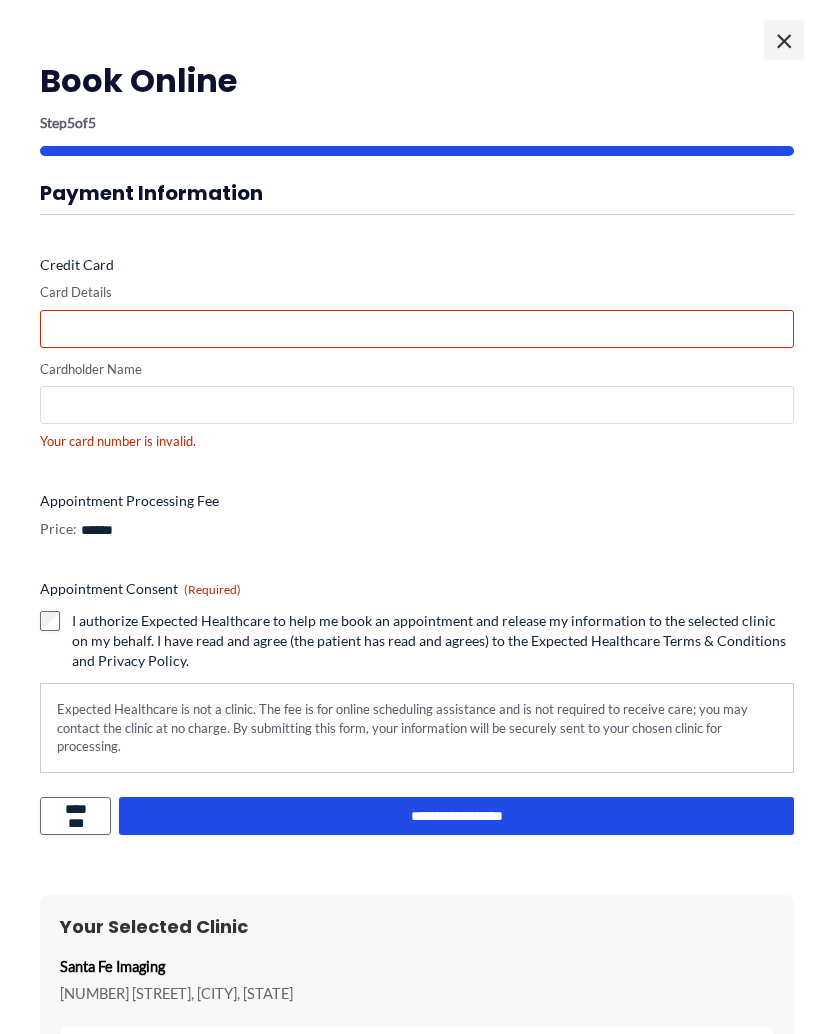 click on "Cardholder Name" at bounding box center [417, 405] 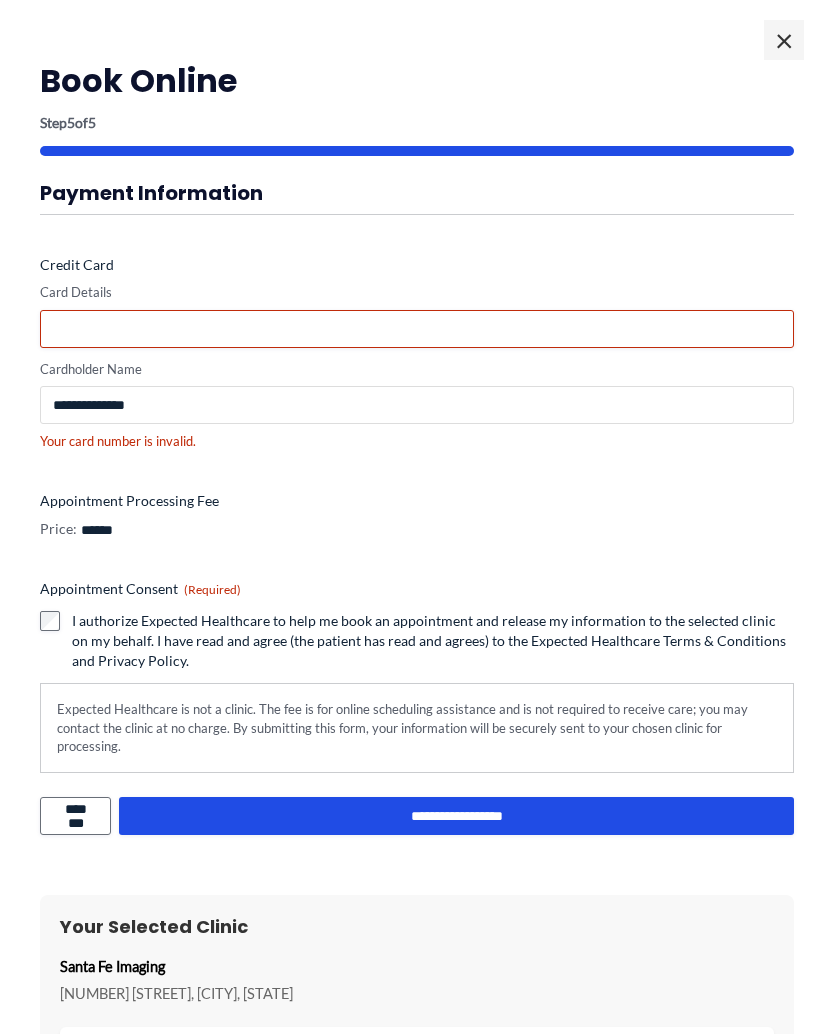 type on "**********" 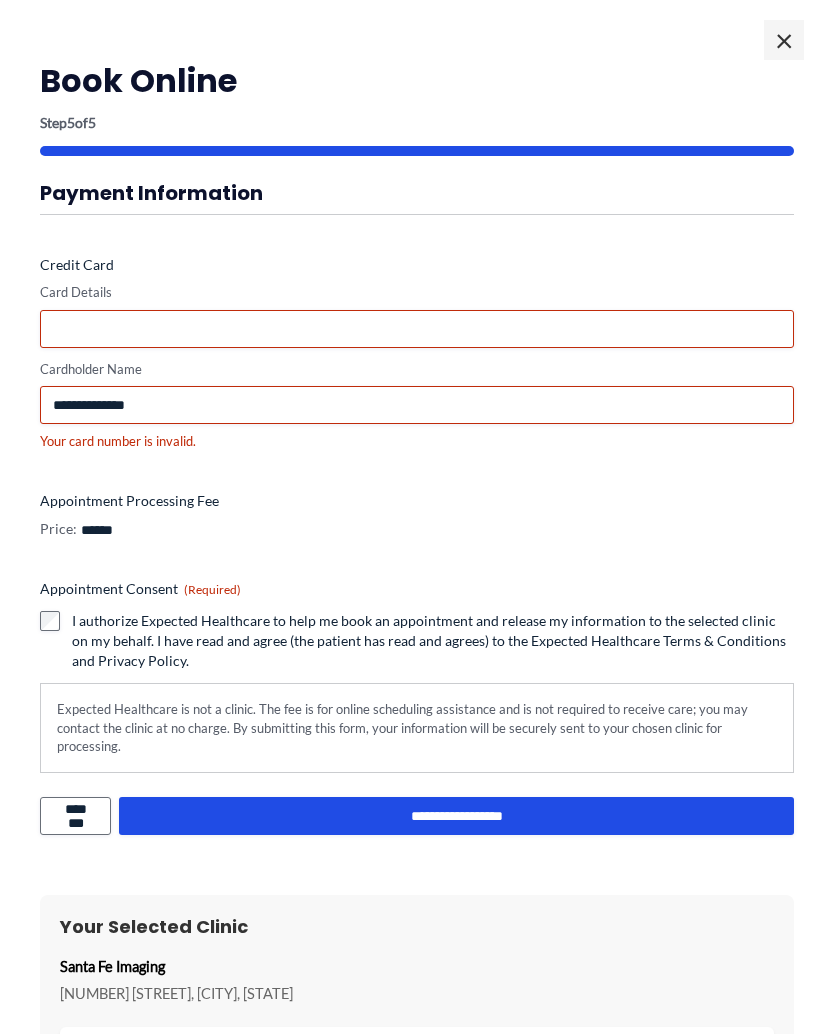 click at bounding box center (417, 329) 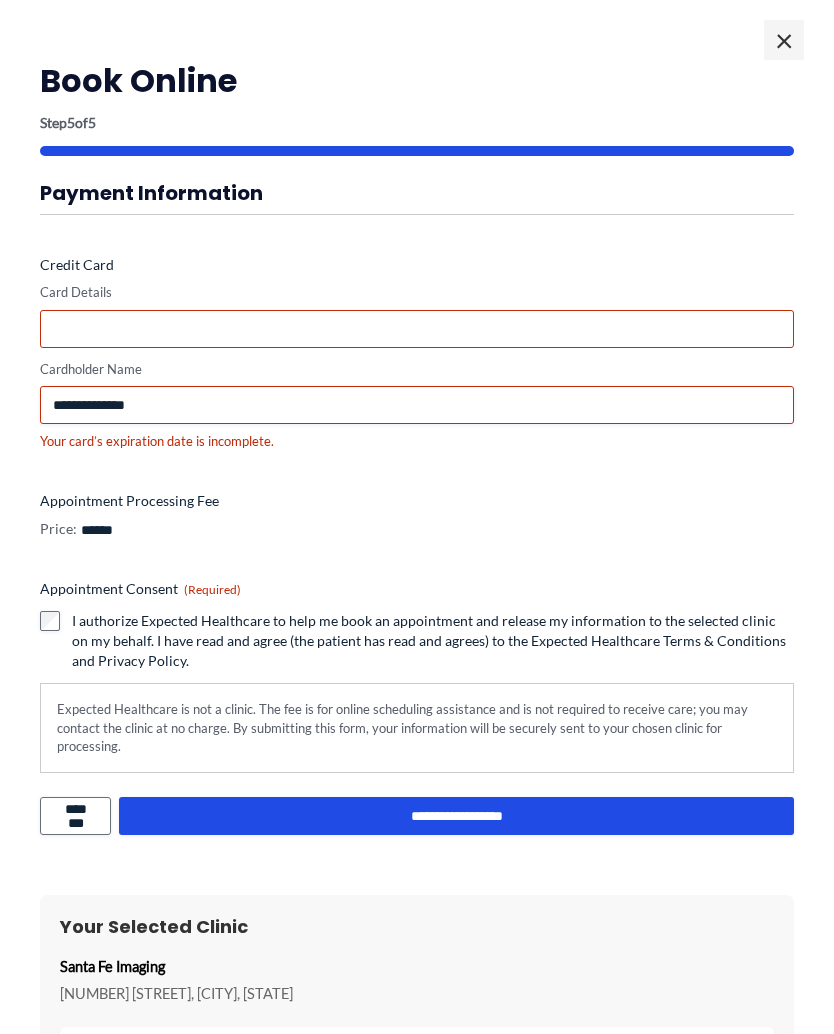 click on "Payment Information Credit Card Card Details
Cardholder Name
[CARDHOLDER NAME]
Your card’s expiration date is incomplete.
Appointment Processing Fee
Price:
[PRICE]
Appointment Consent (Required)   I authorize Expected Healthcare to help me book an appointment and release my information to the selected clinic on my behalf. I have read and agree (the patient has read and agrees) to the Expected Healthcare Terms & Conditions and Privacy Policy. Expected Healthcare is not a clinic. The fee is for online scheduling assistance and is not required to receive care; you may contact the clinic at no charge. By submitting this form, your information will be securely sent to your chosen clinic for processing." at bounding box center [417, 476] 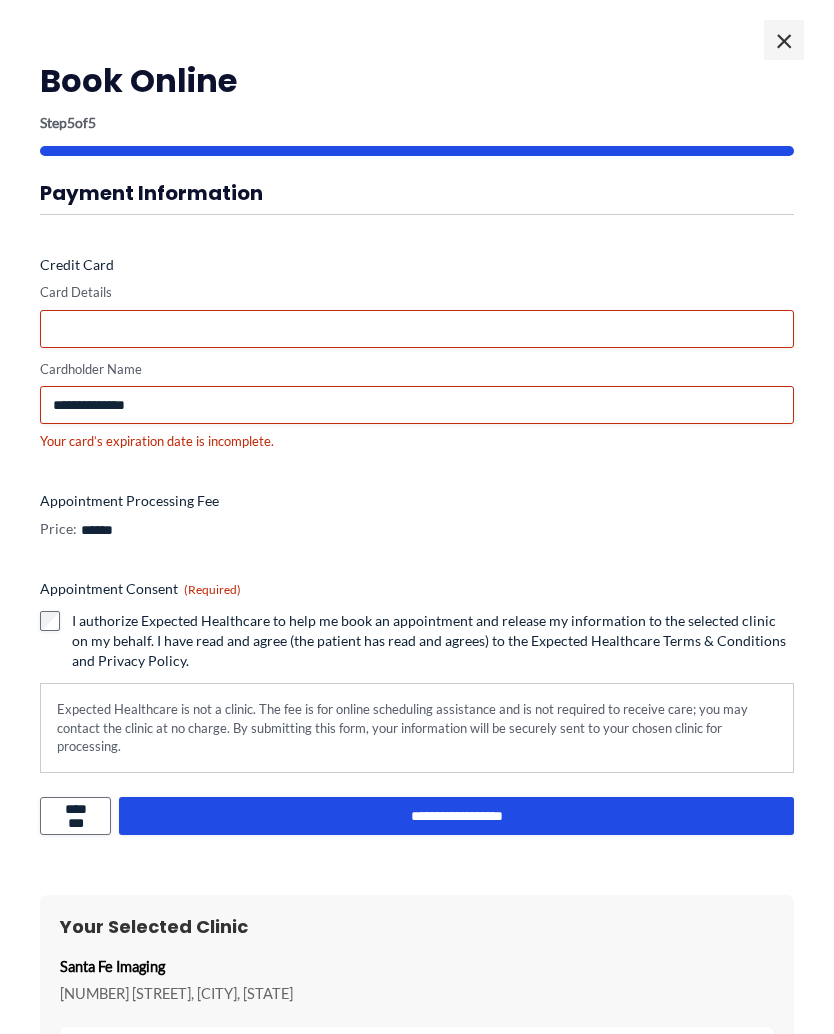 click at bounding box center [417, 329] 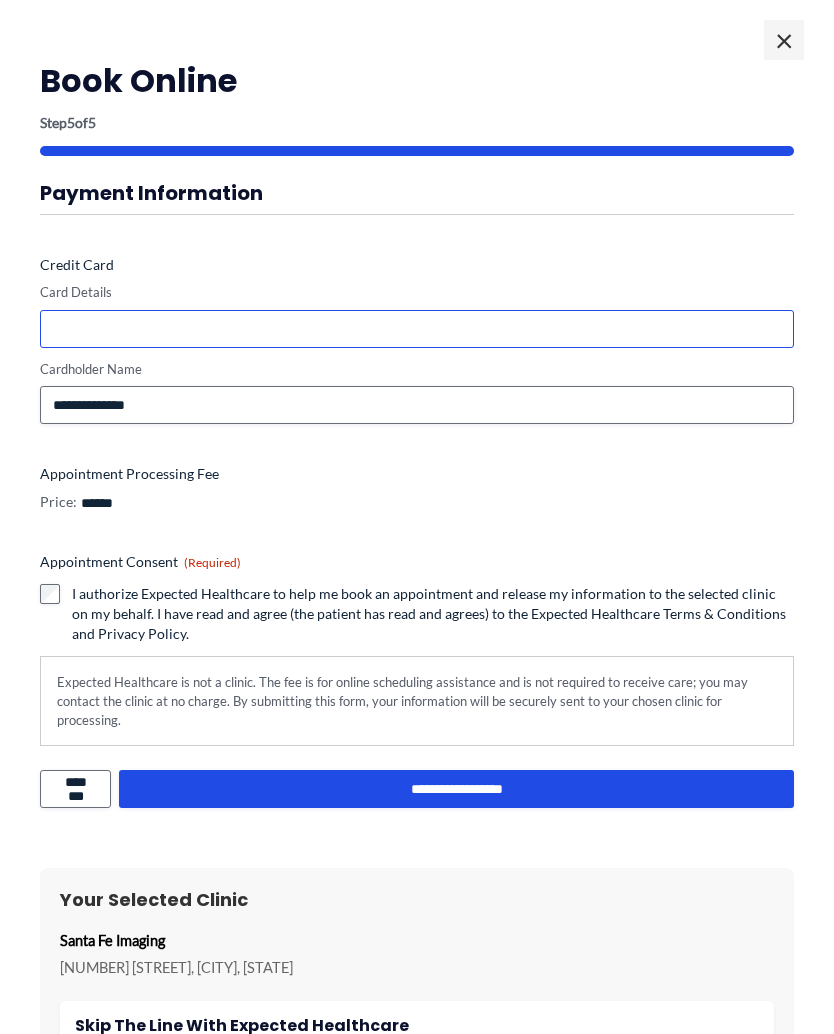 click at bounding box center (417, 329) 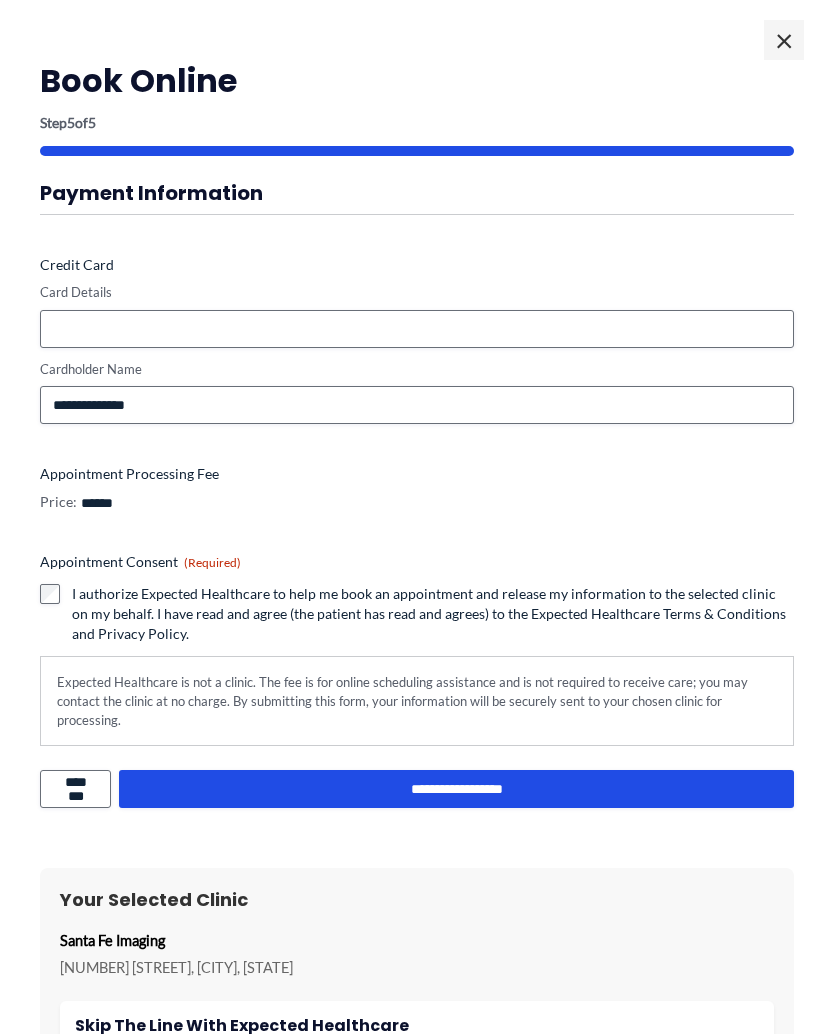 click on "**********" at bounding box center (456, 789) 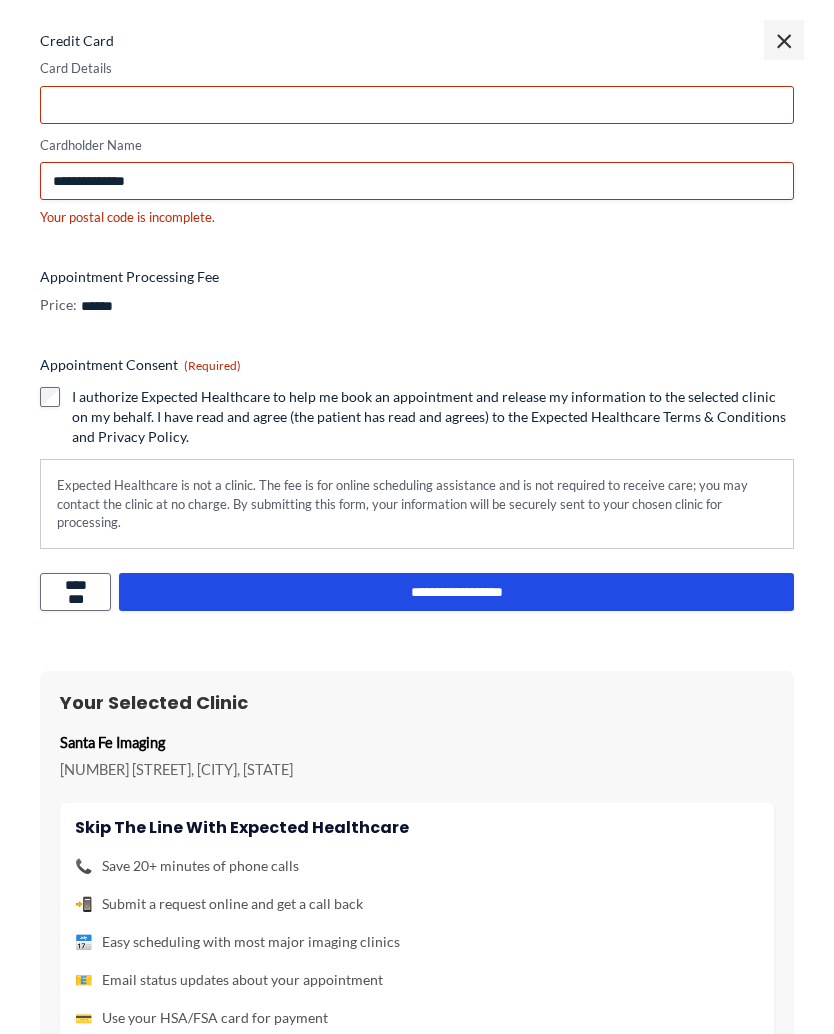 scroll, scrollTop: 222, scrollLeft: 0, axis: vertical 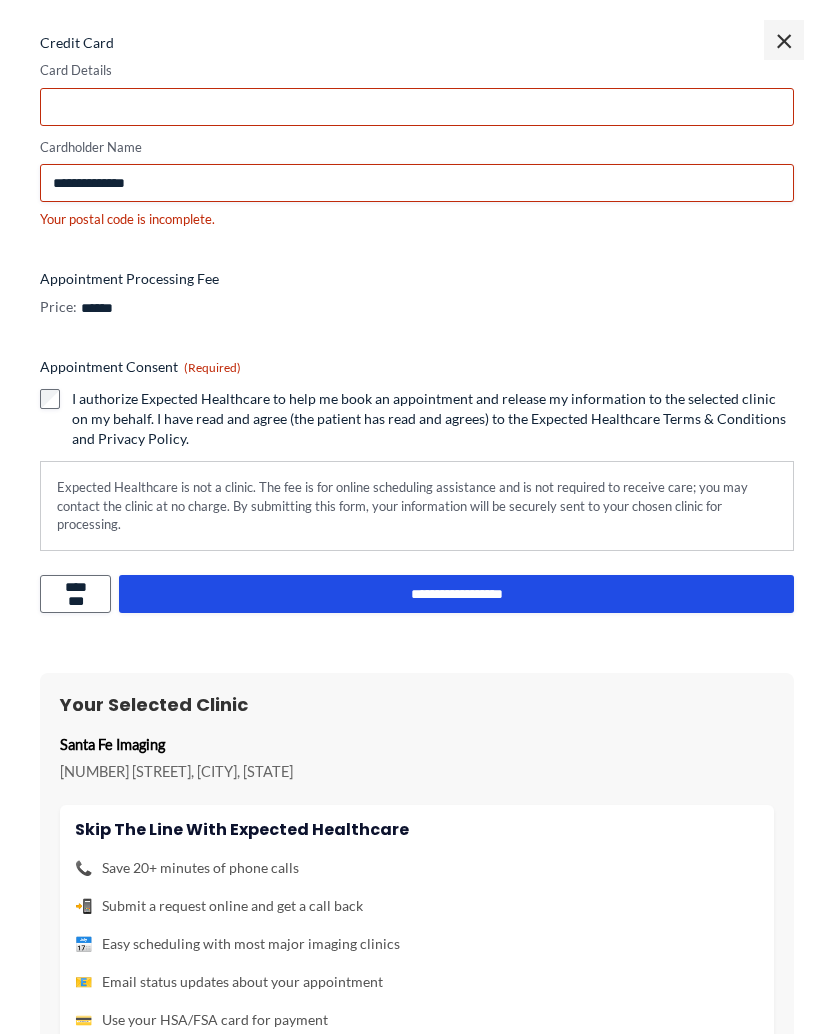 click on "Your Selected Clinic" at bounding box center (417, 704) 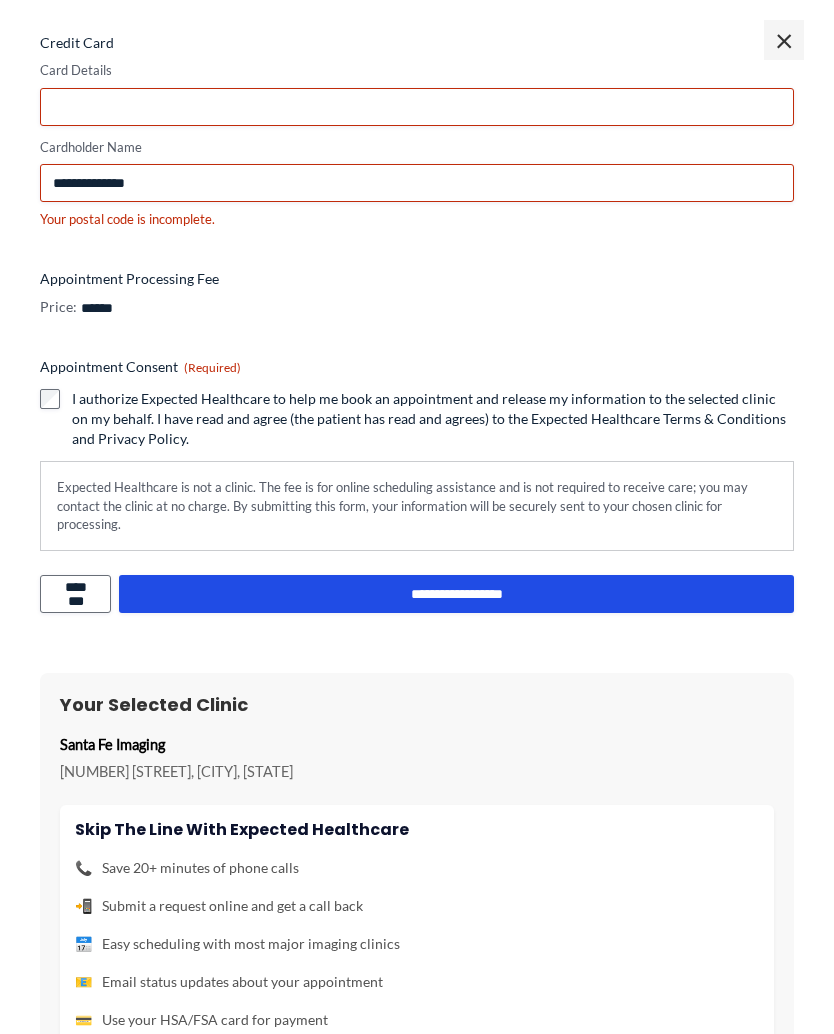 click on "**********" at bounding box center [456, 594] 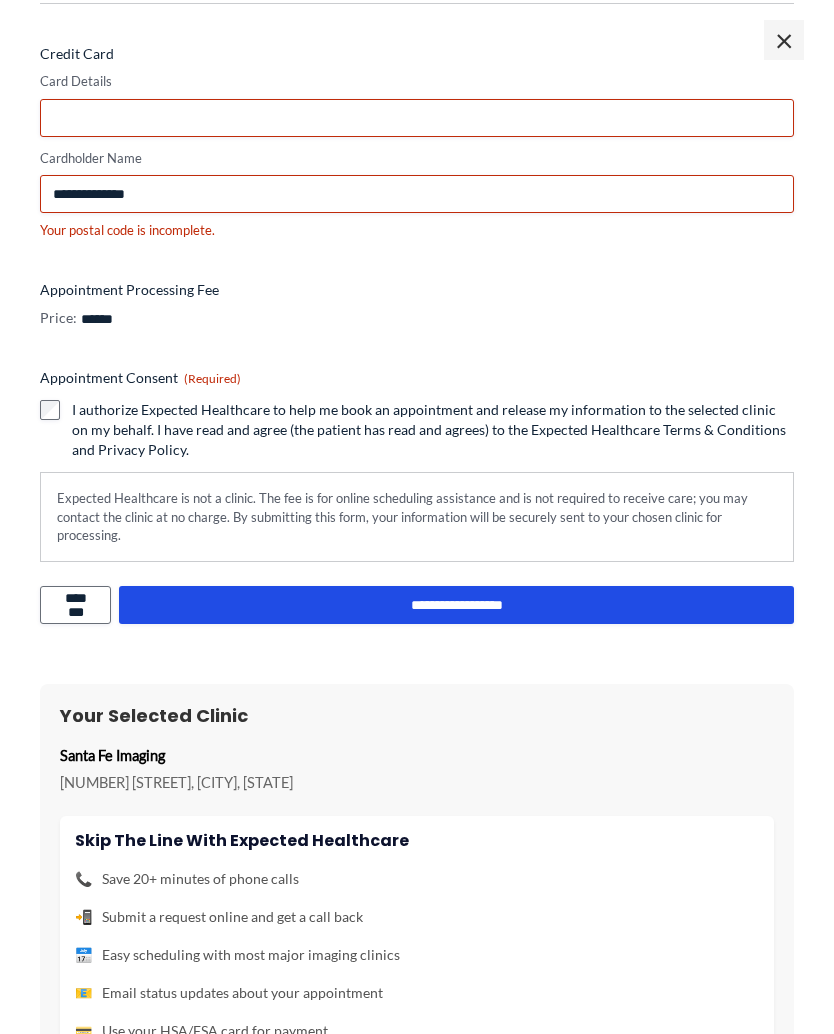 scroll, scrollTop: 208, scrollLeft: 0, axis: vertical 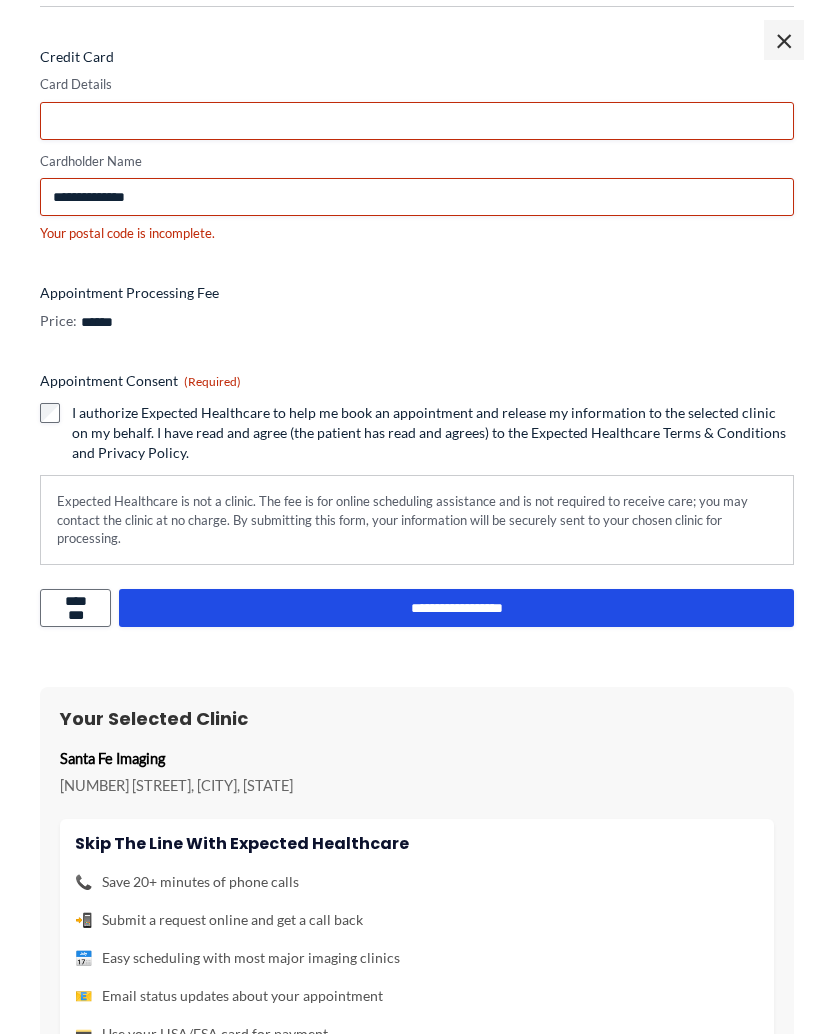 click on "**********" at bounding box center [456, 608] 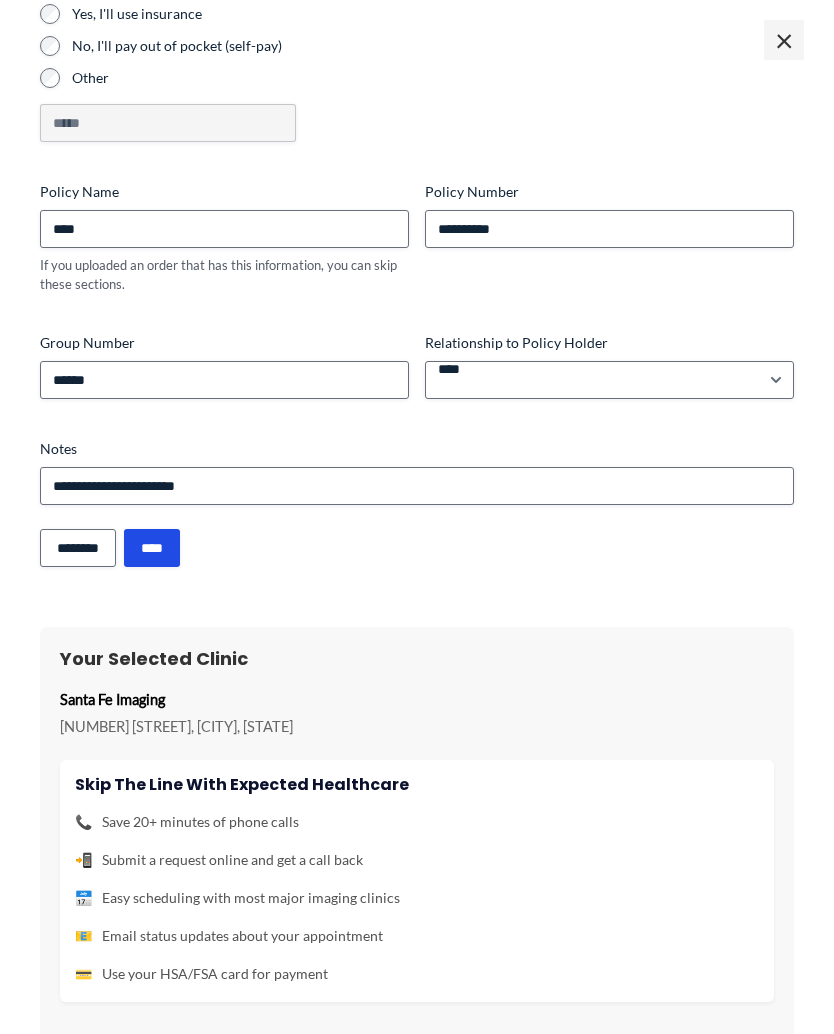 scroll, scrollTop: 0, scrollLeft: 0, axis: both 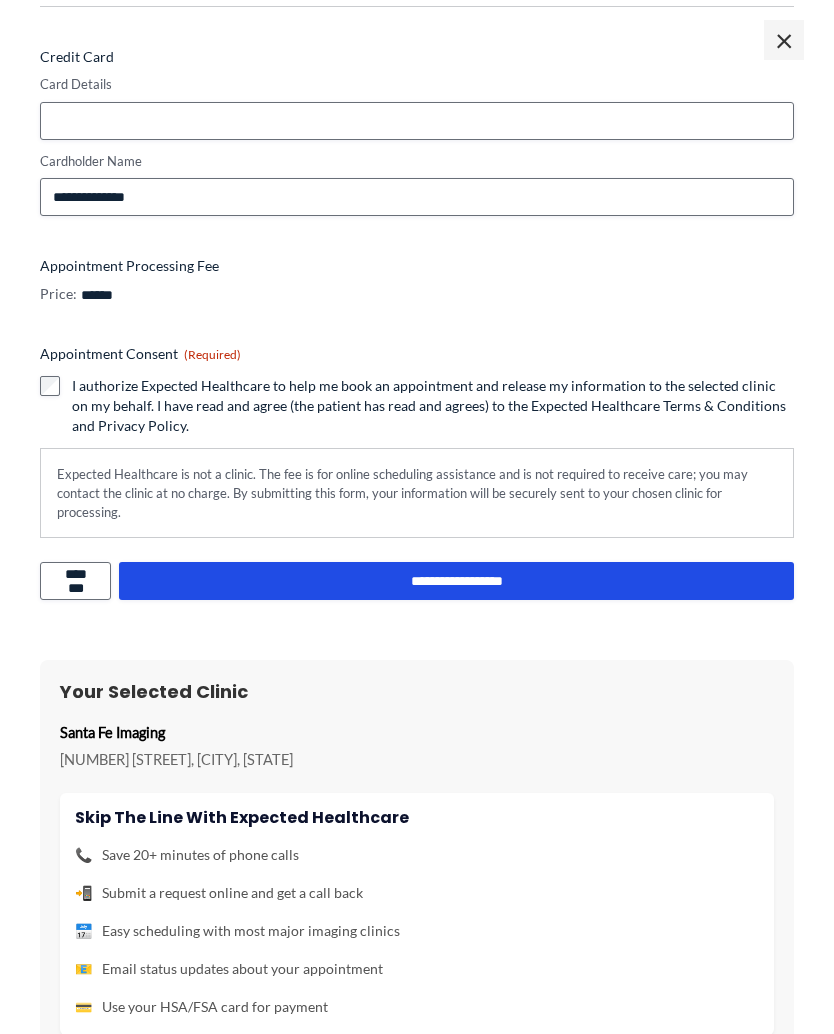 click at bounding box center (417, 121) 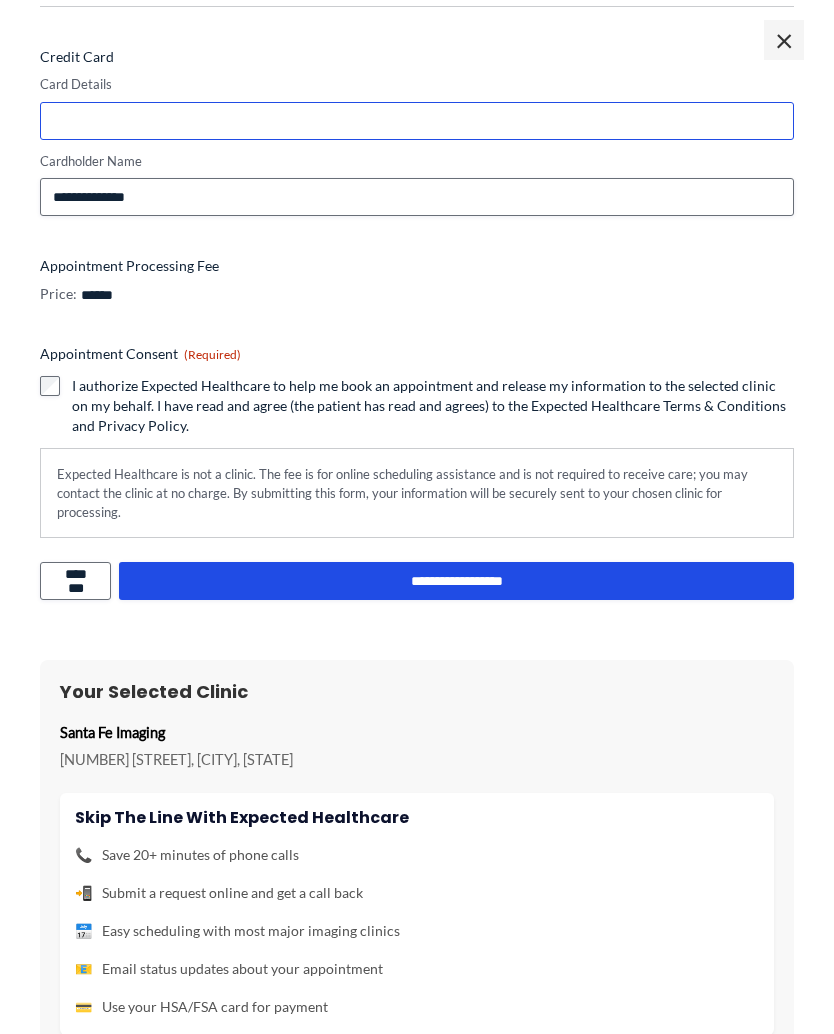 click on "**********" at bounding box center [456, 581] 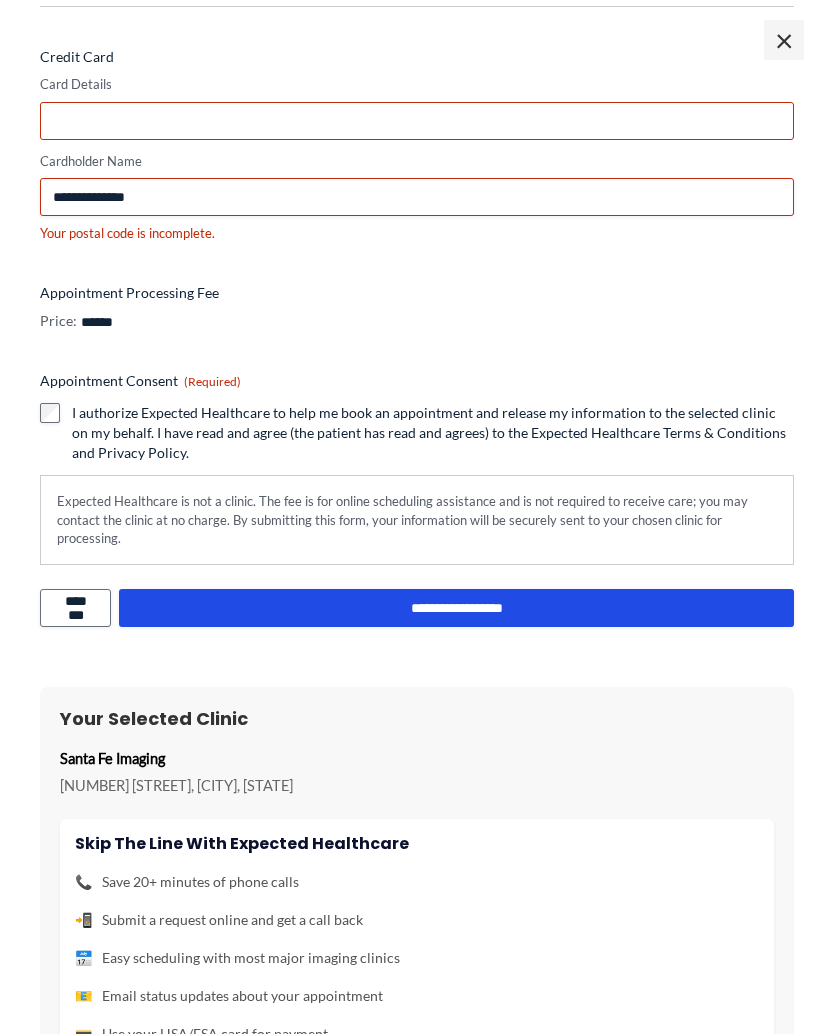 click on "Your postal code is incomplete." at bounding box center (417, 233) 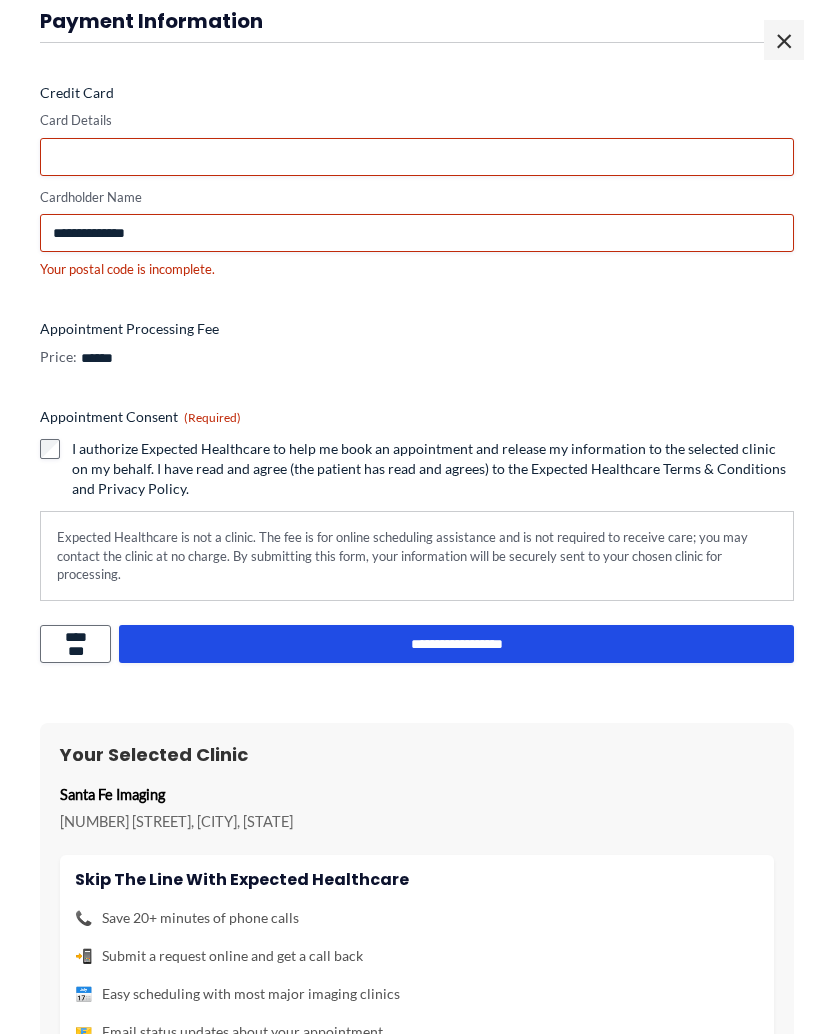 scroll, scrollTop: 173, scrollLeft: 0, axis: vertical 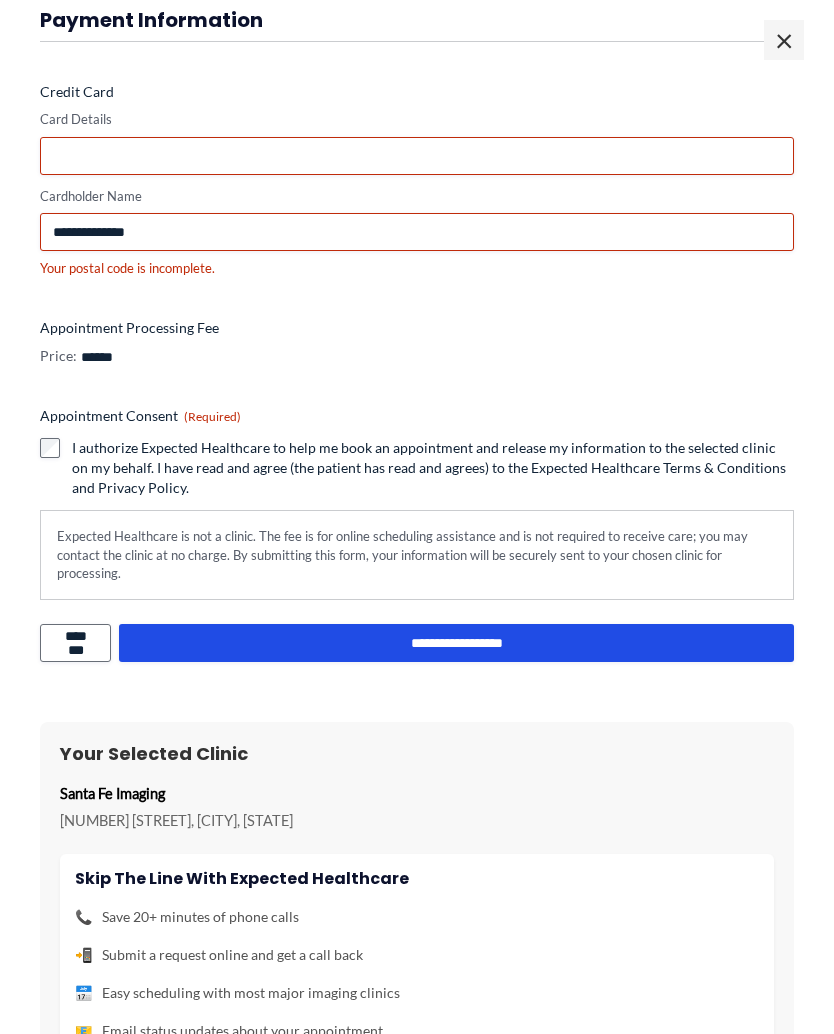 click at bounding box center (417, 156) 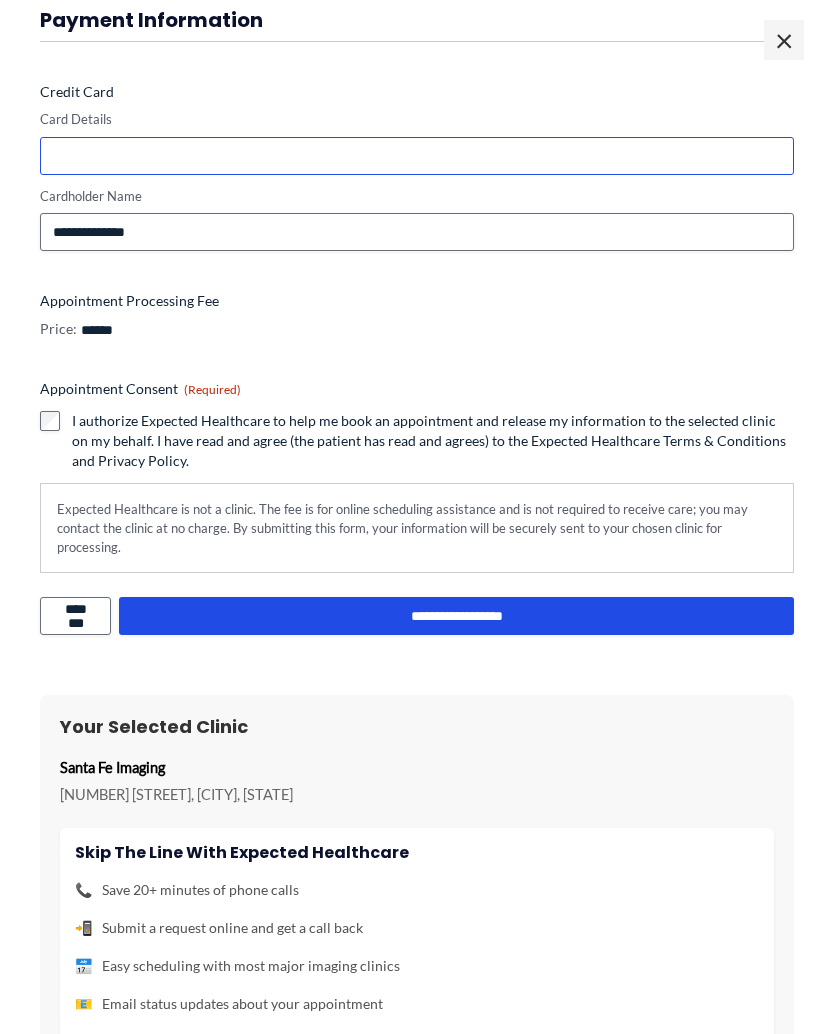 click on "**********" at bounding box center (456, 616) 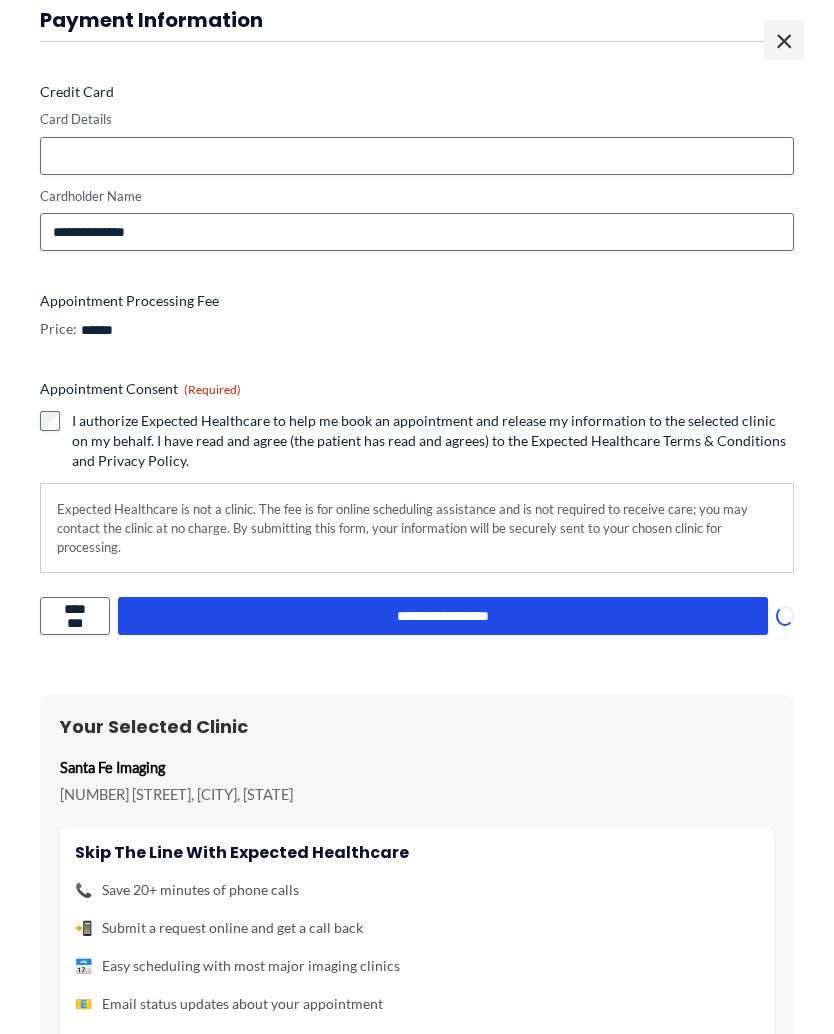 scroll, scrollTop: 0, scrollLeft: 0, axis: both 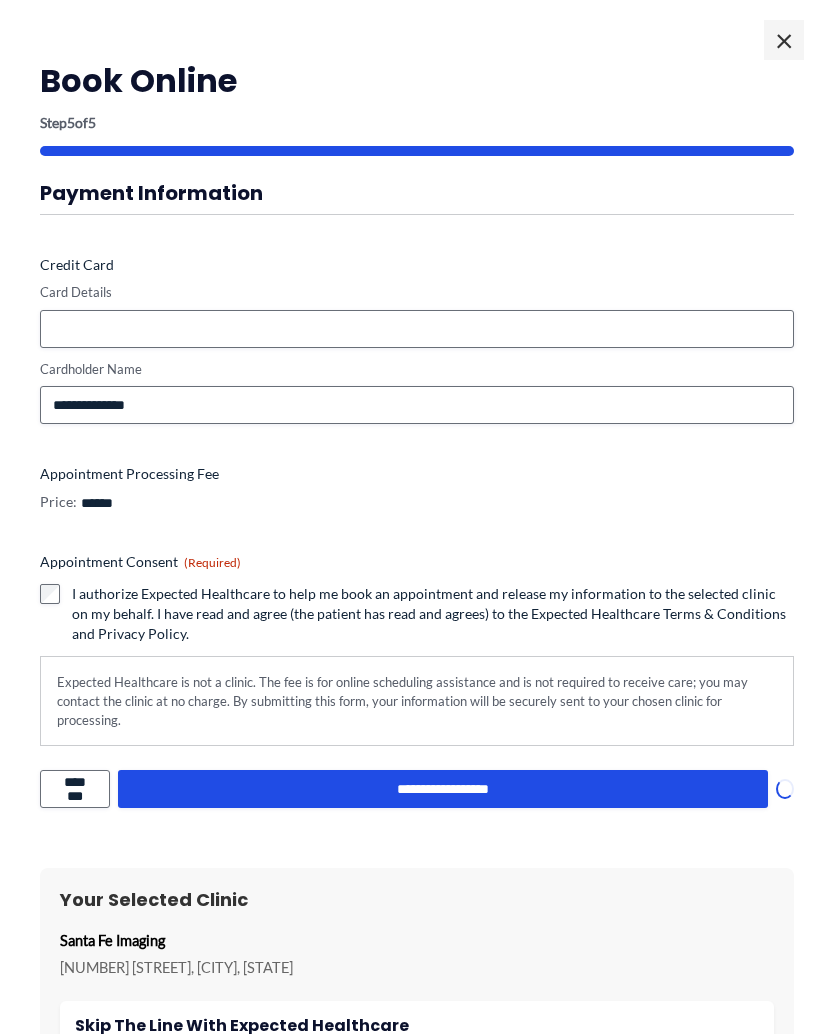 click on "**********" at bounding box center [443, 789] 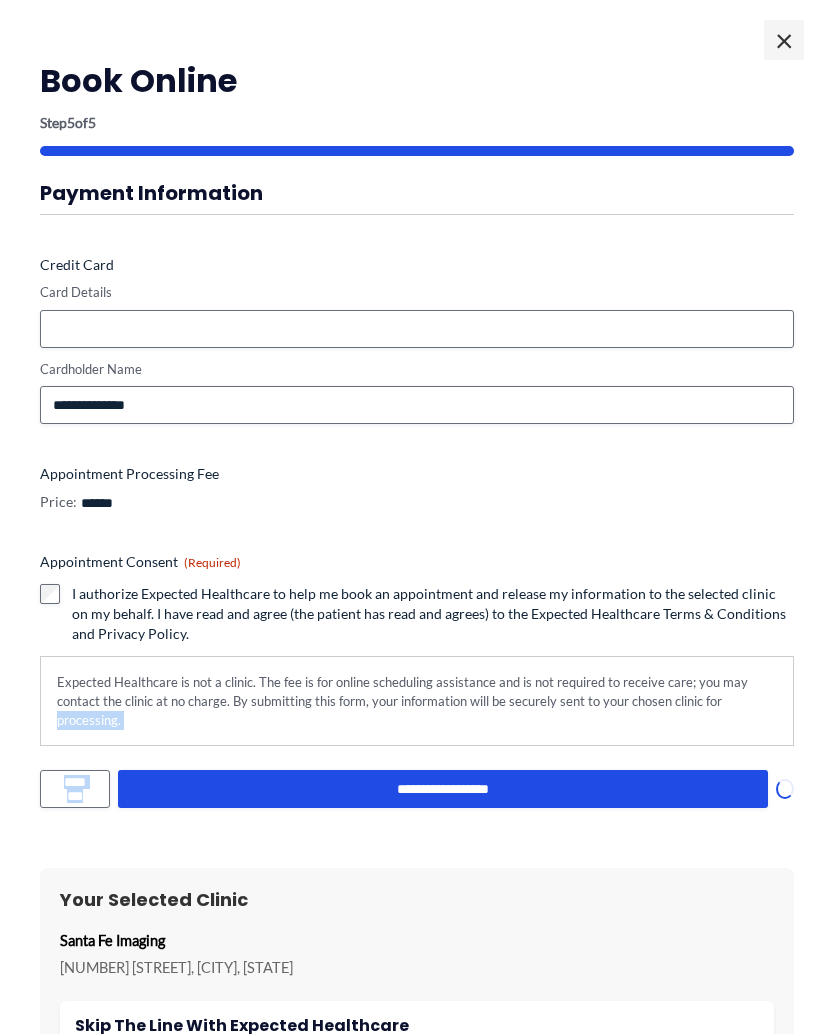 click on "Your Selected Clinic" at bounding box center (417, 899) 